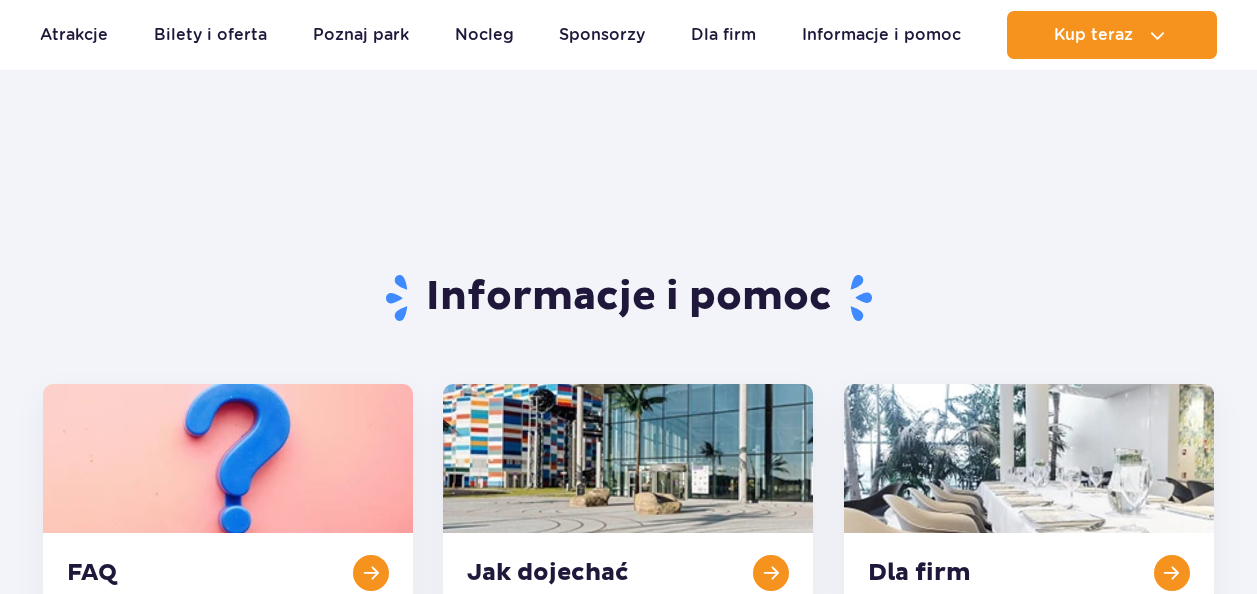 scroll, scrollTop: 826, scrollLeft: 0, axis: vertical 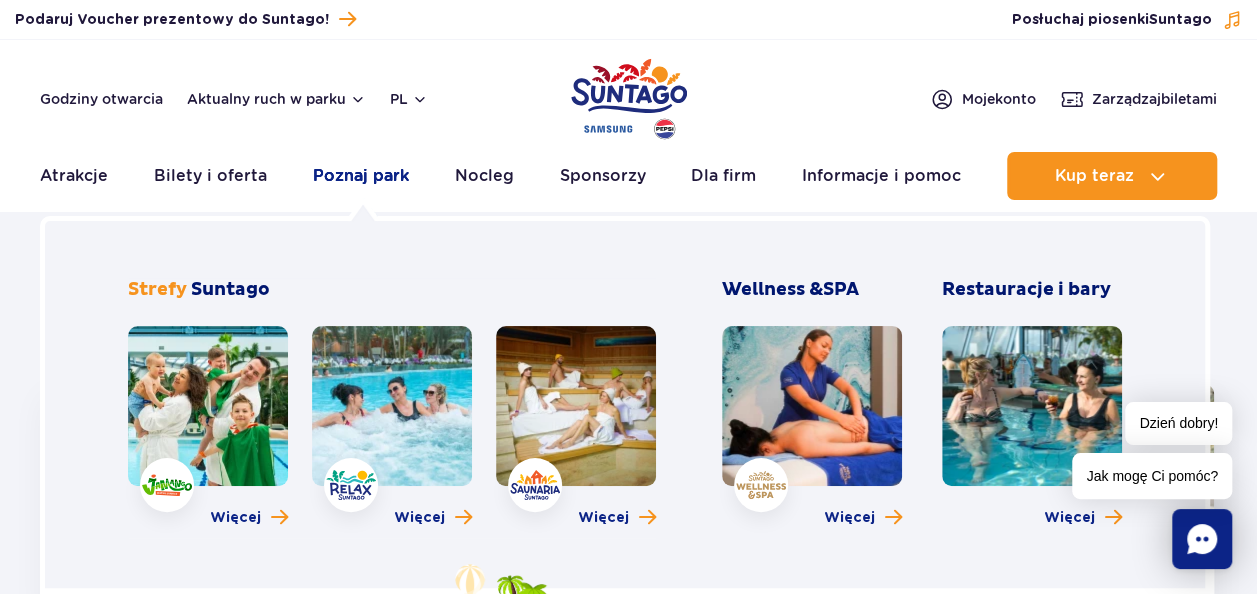 click on "Poznaj park" at bounding box center (361, 176) 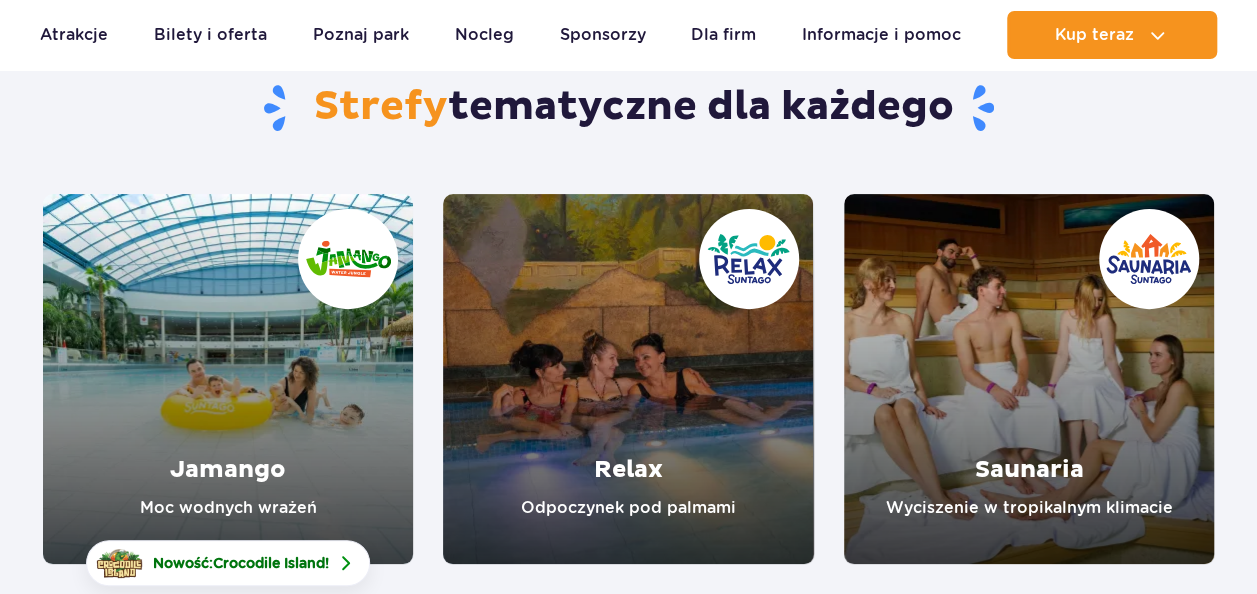 scroll, scrollTop: 0, scrollLeft: 0, axis: both 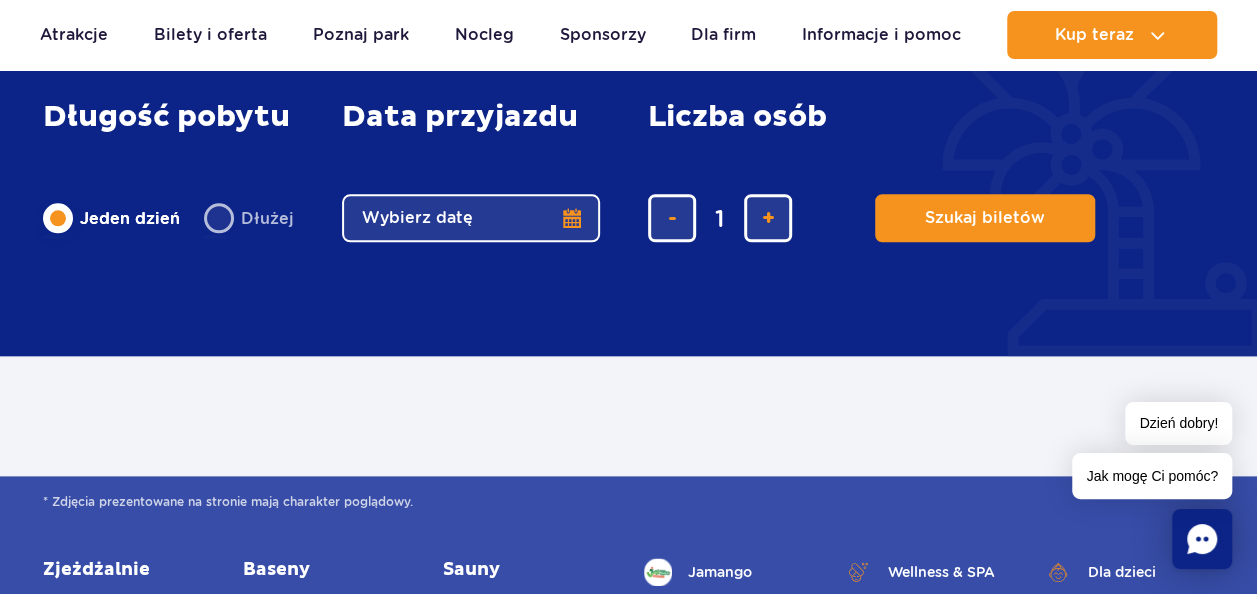 click on "Dłużej" at bounding box center (249, 218) 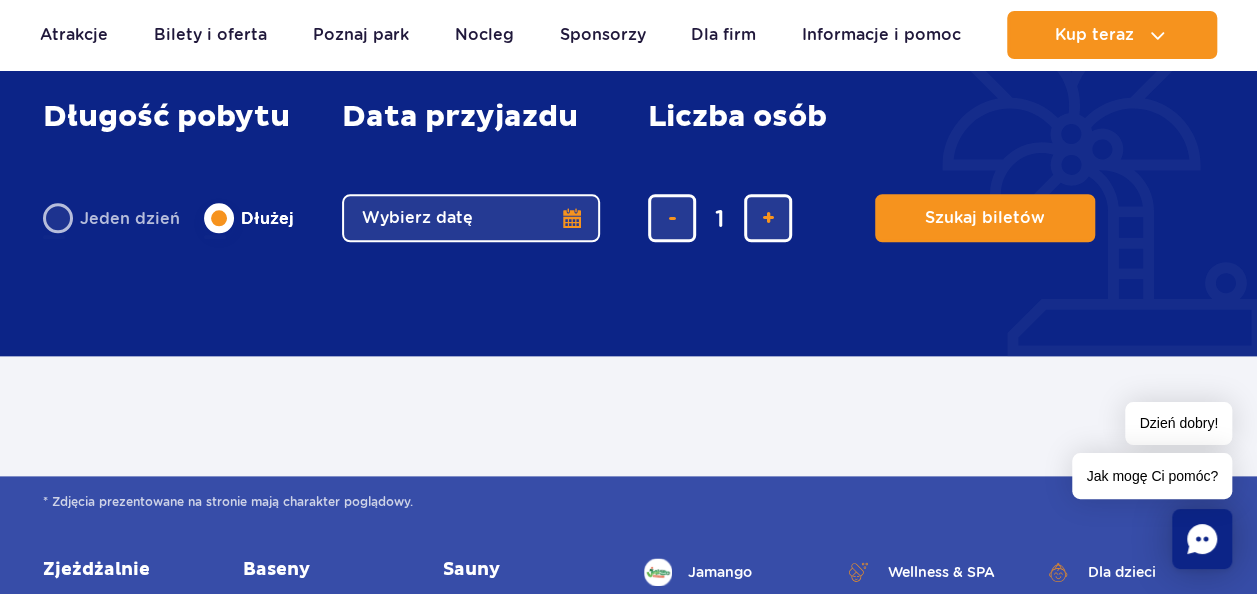 click on "Wybierz datę" at bounding box center (471, 218) 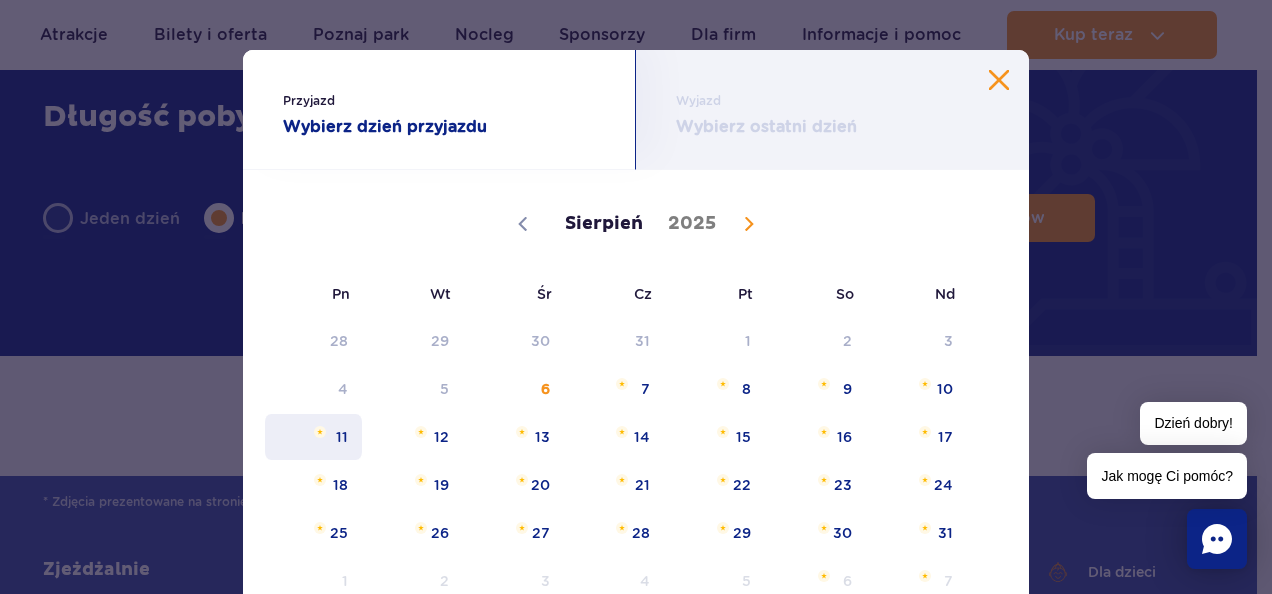 click on "11" at bounding box center (313, 437) 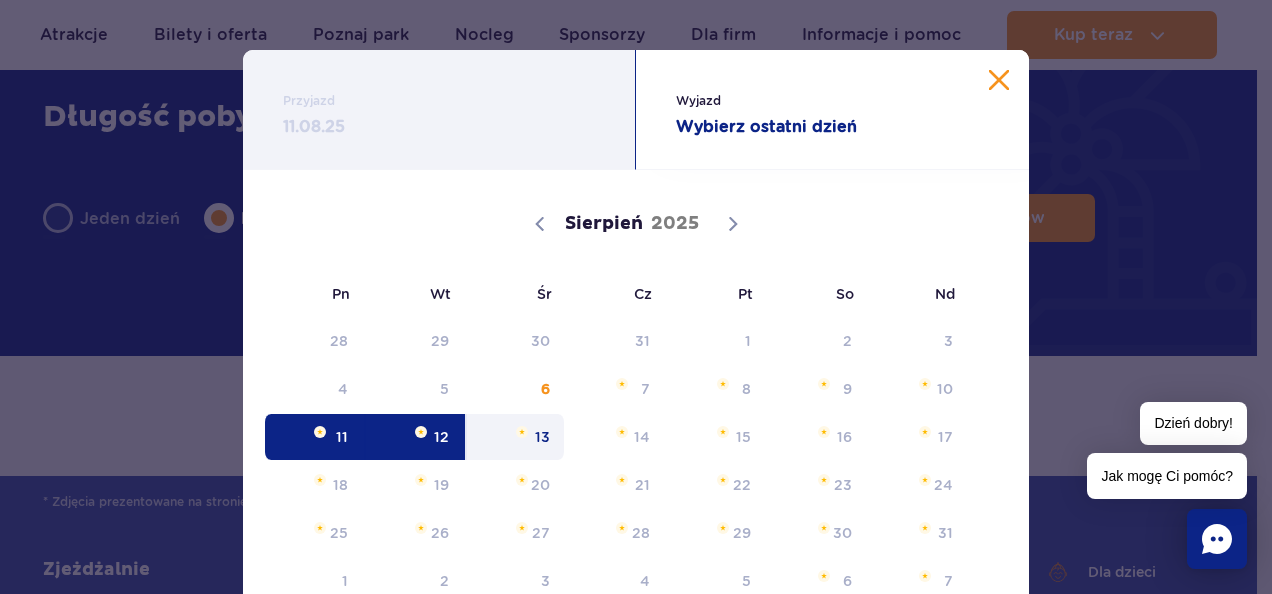 click on "13" at bounding box center [515, 437] 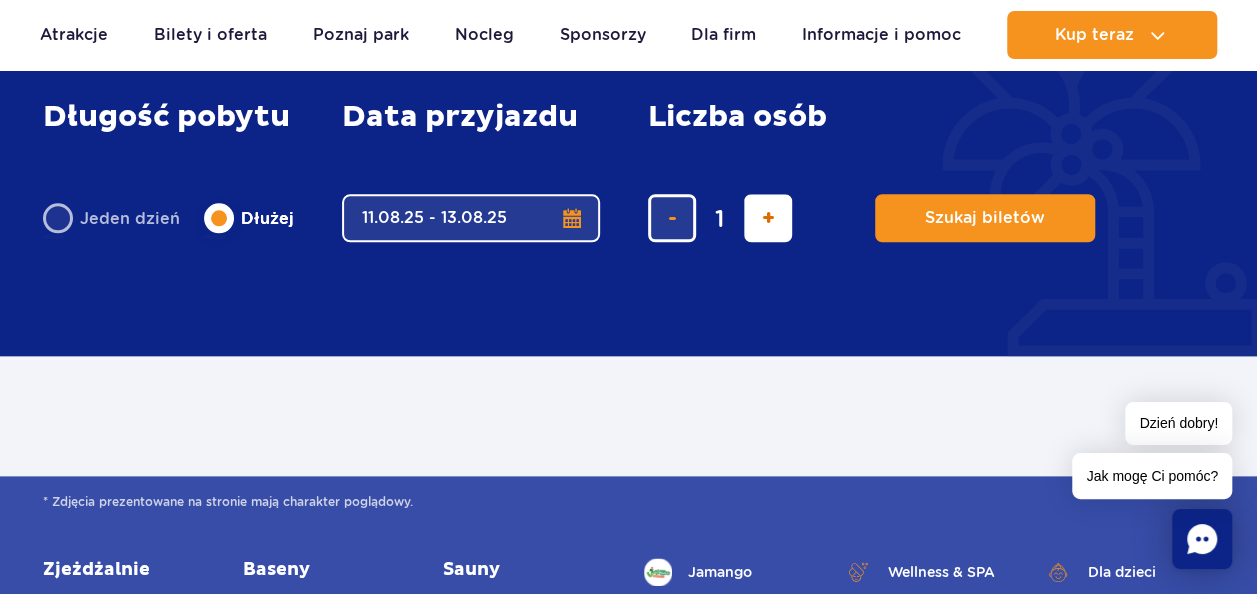 click at bounding box center [768, 218] 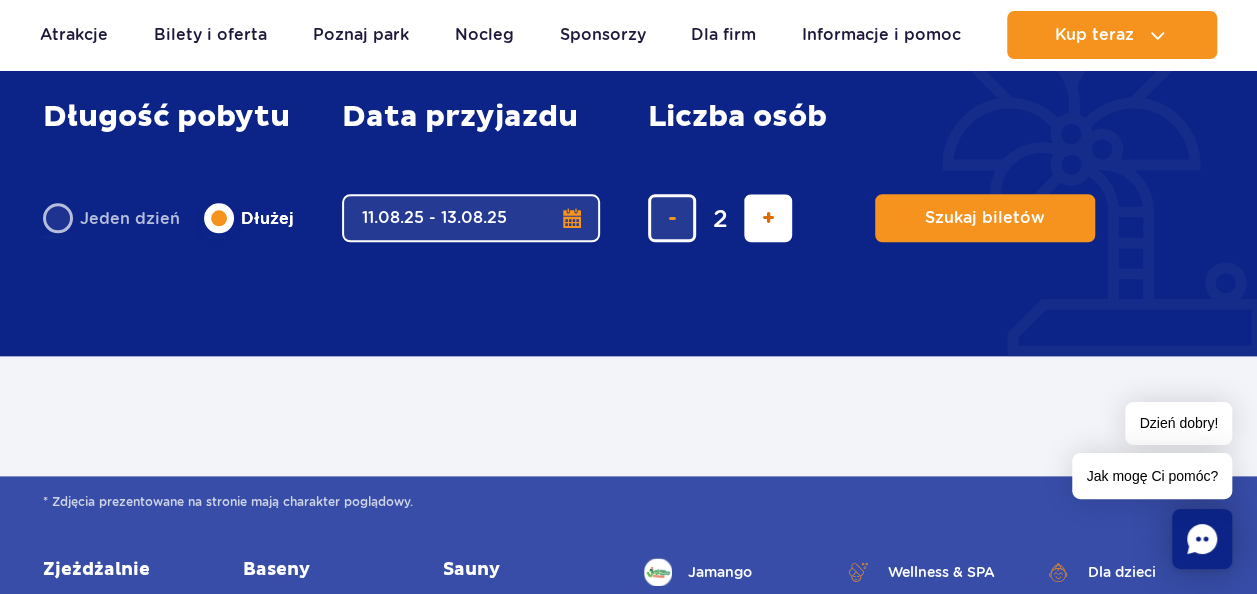 click at bounding box center (768, 218) 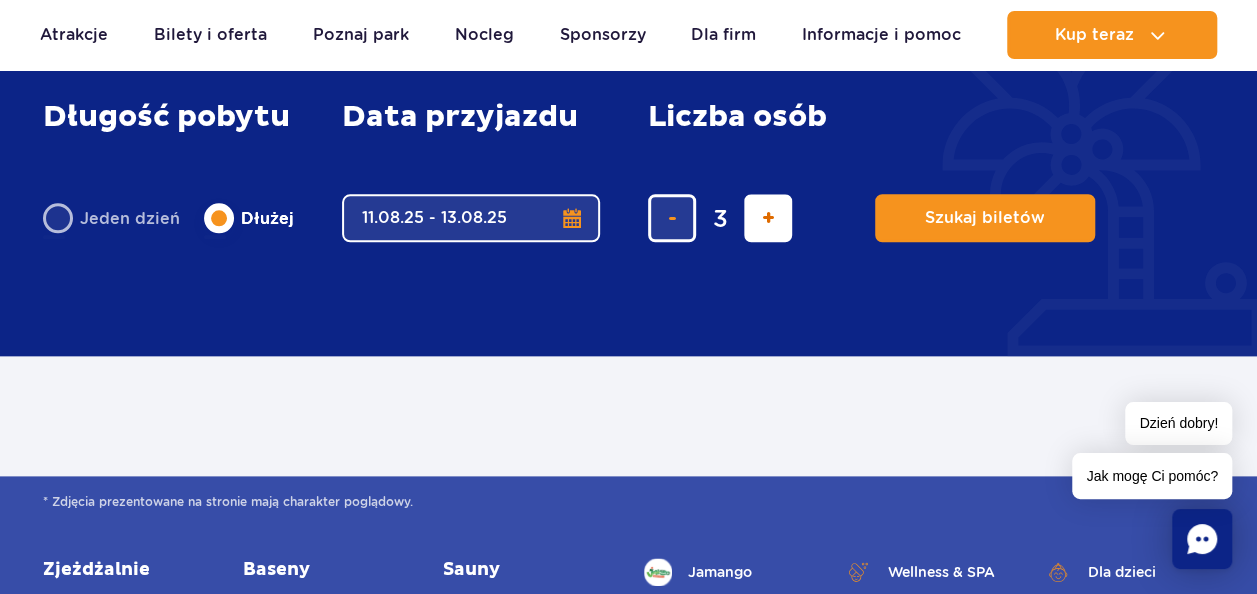 click at bounding box center [768, 218] 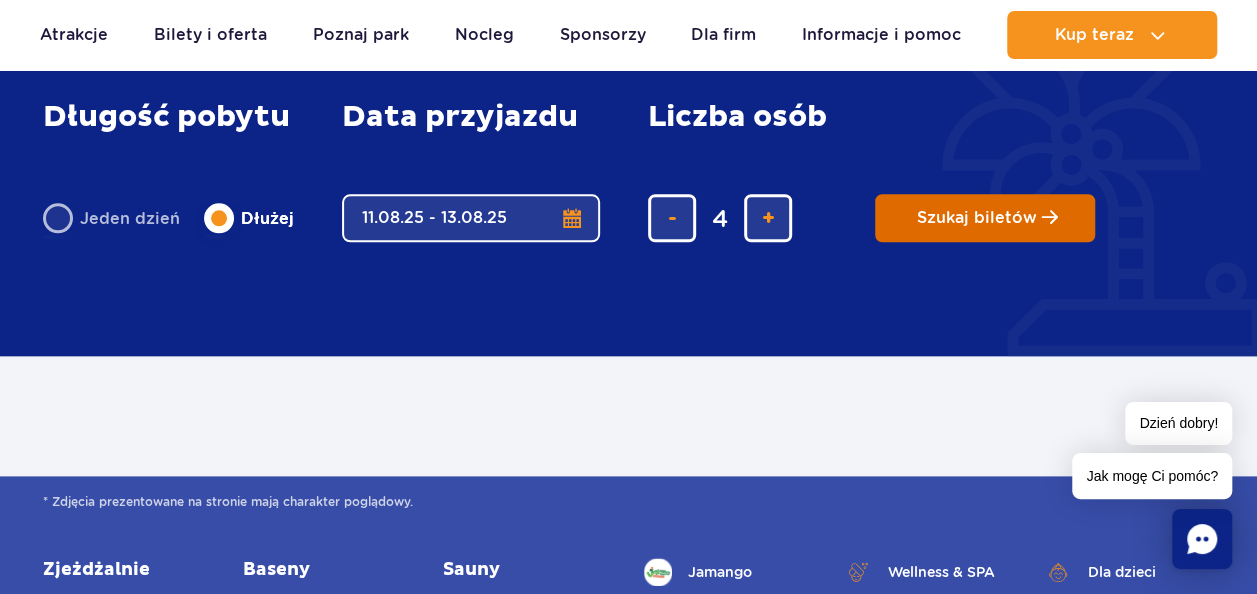 click on "Szukaj biletów" at bounding box center [977, 218] 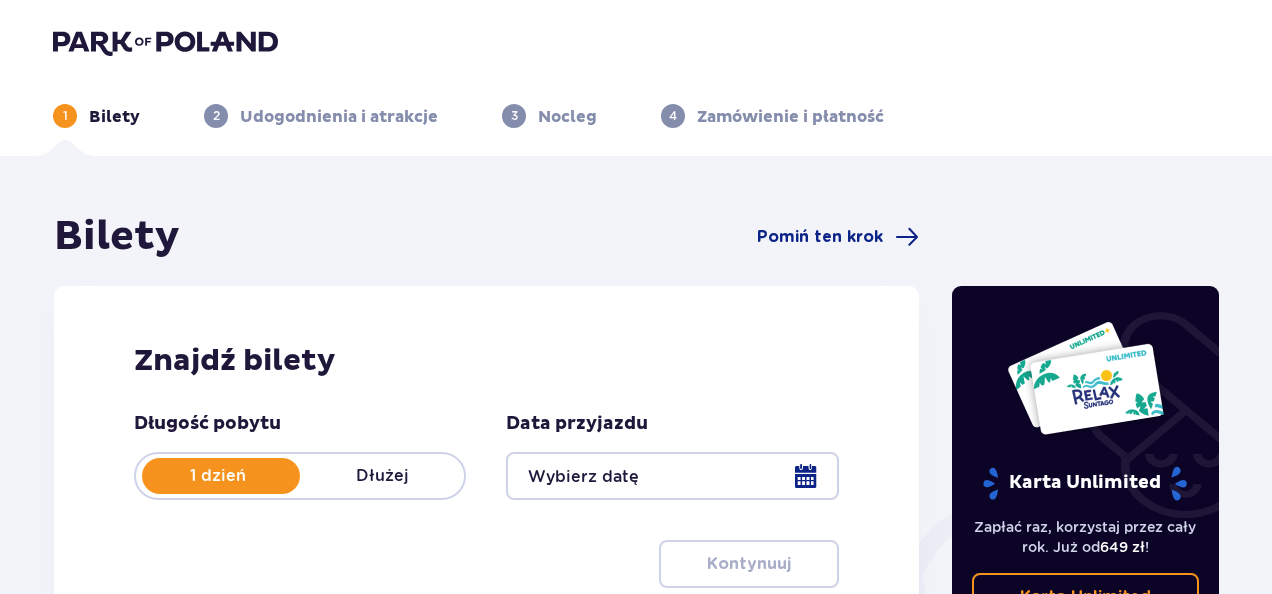 type on "11.08.25 - 13.08.25" 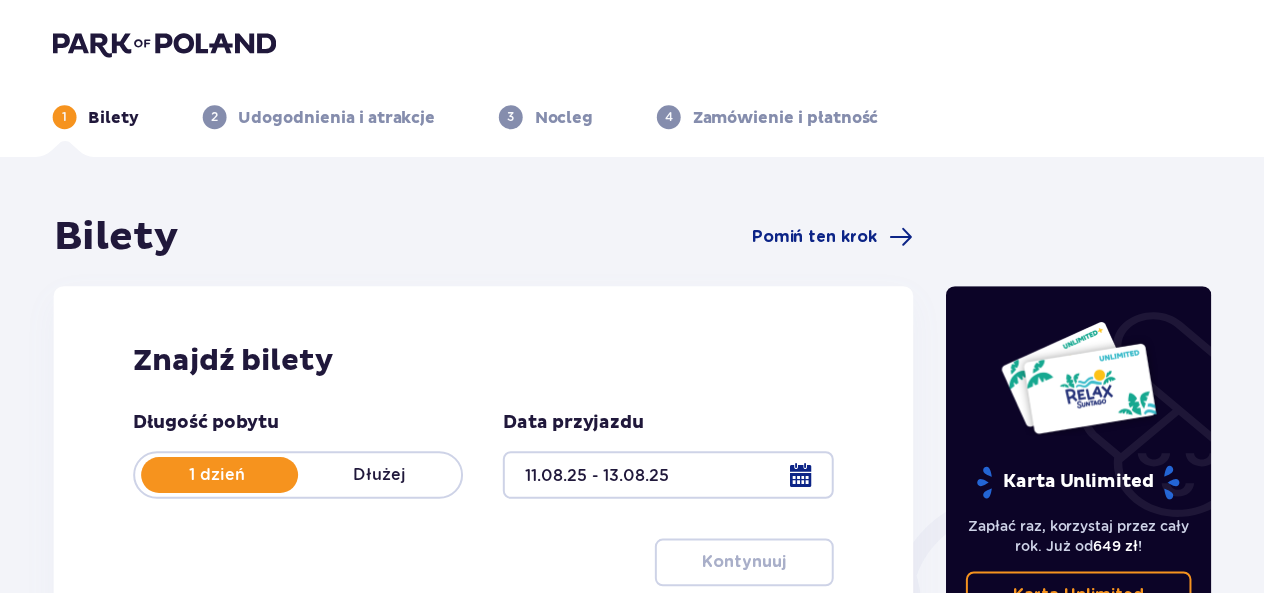 scroll, scrollTop: 0, scrollLeft: 0, axis: both 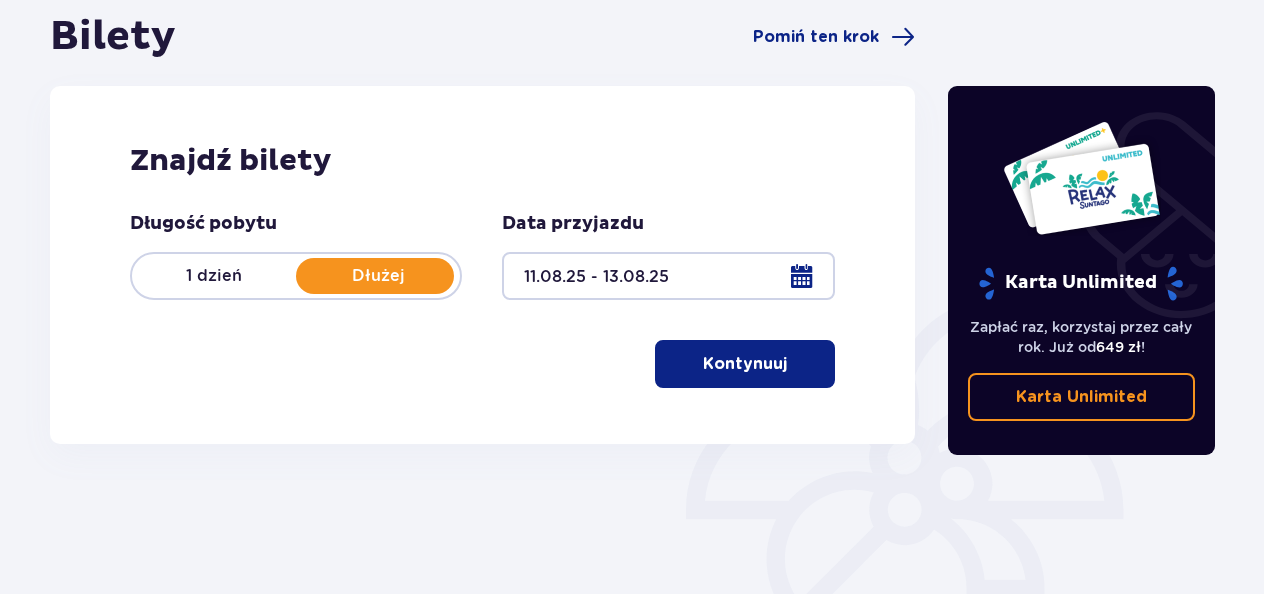click on "Dłużej" at bounding box center [378, 276] 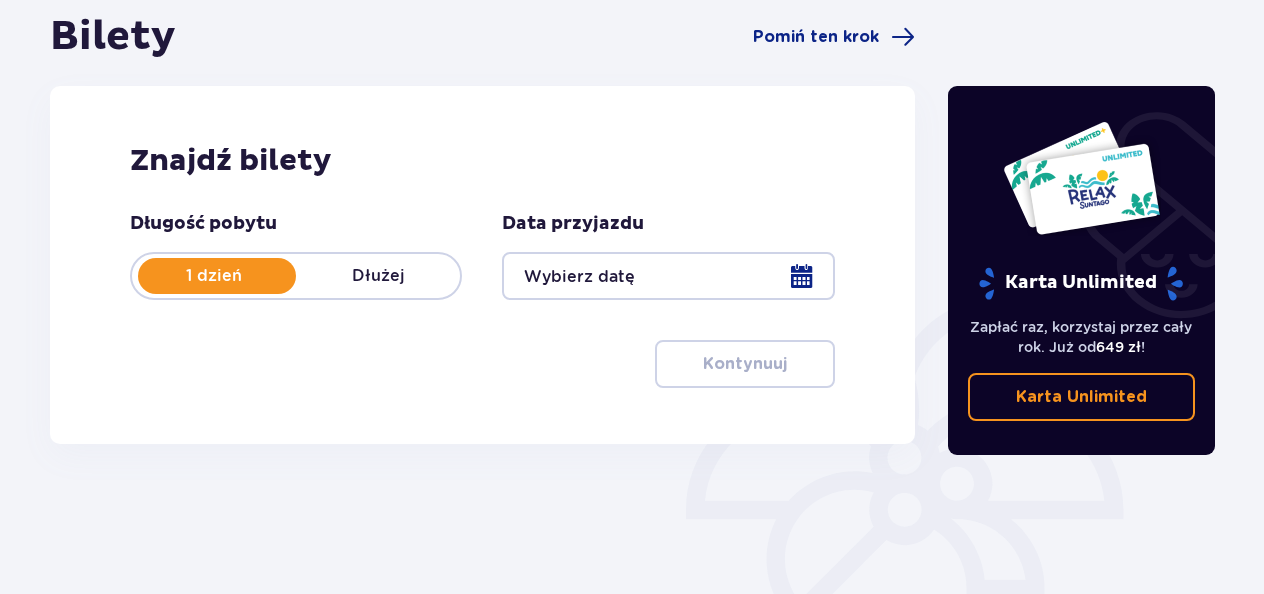 click at bounding box center (668, 276) 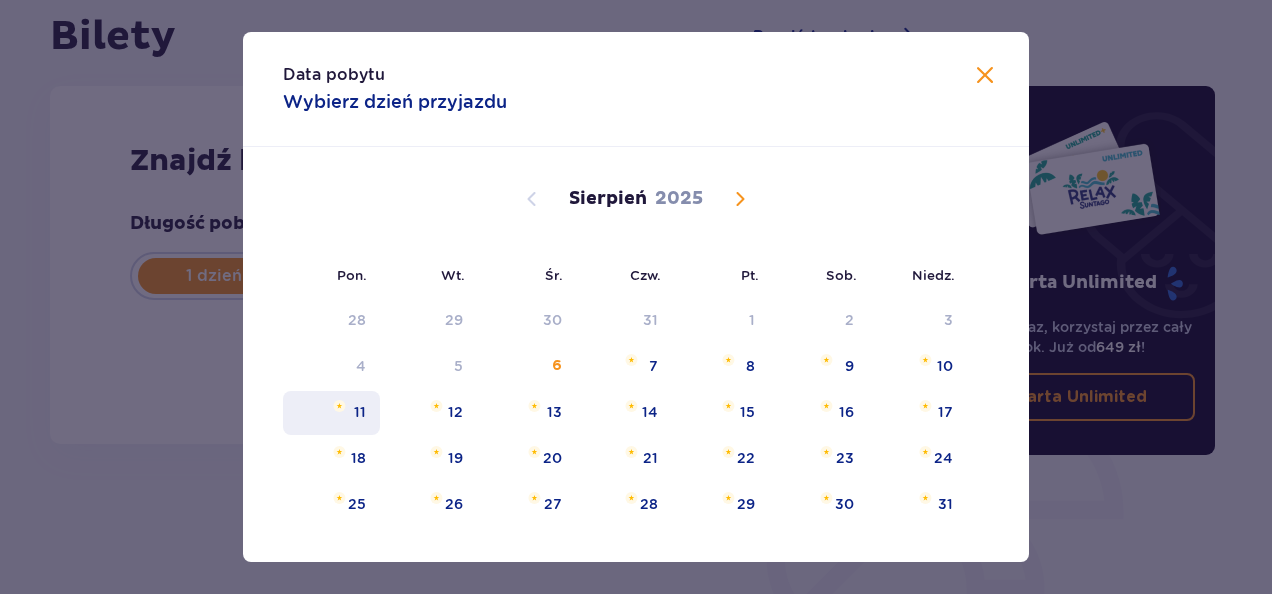 click on "11" at bounding box center [360, 412] 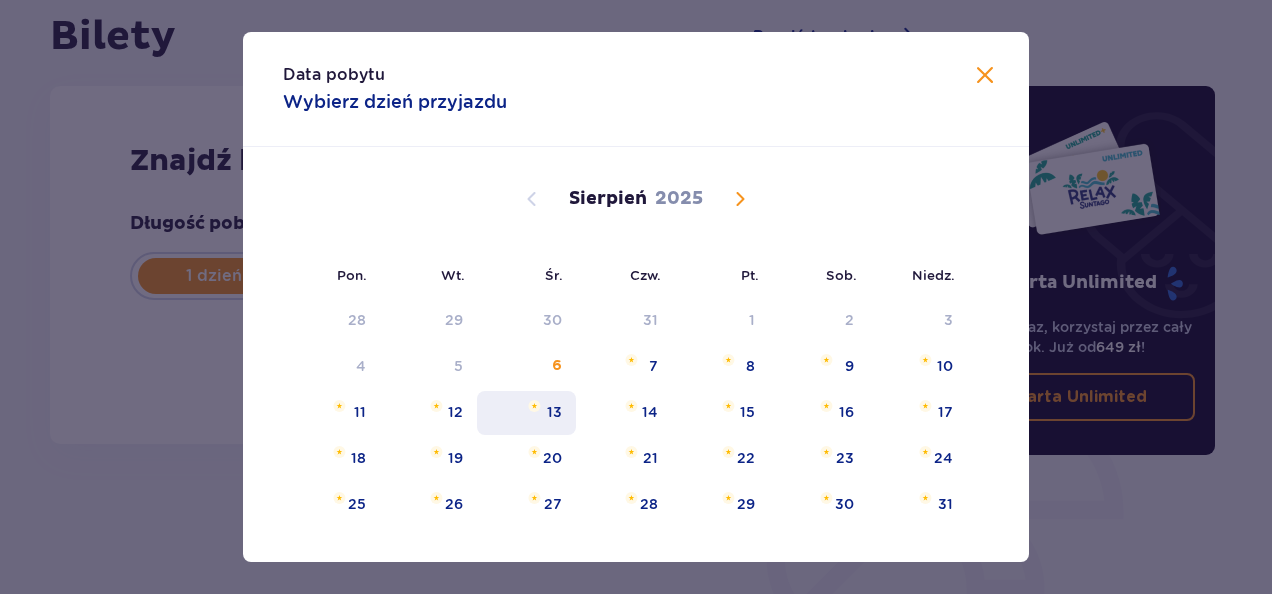 type on "11.08.25" 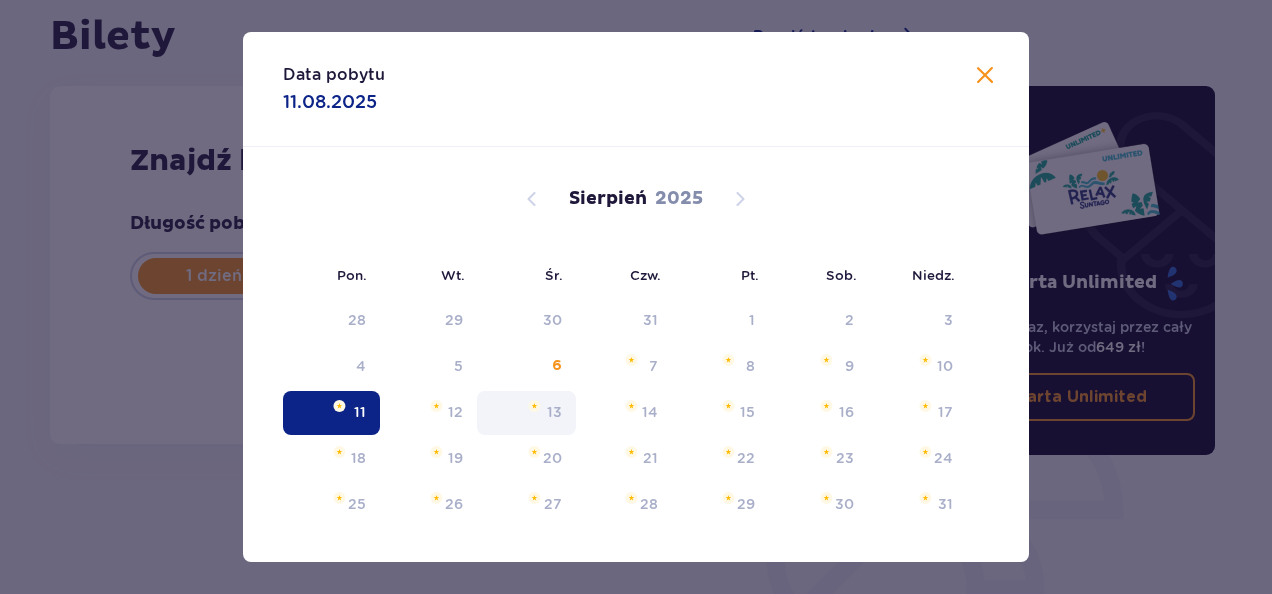 click on "13" at bounding box center [554, 412] 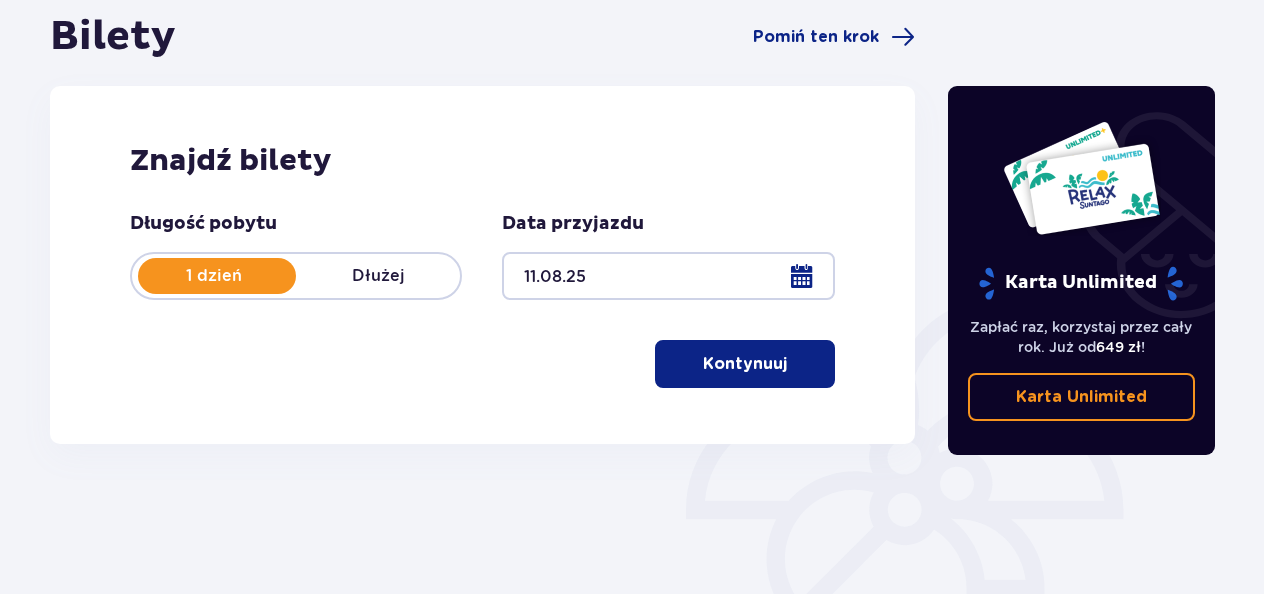 click on "Dłużej" at bounding box center [378, 276] 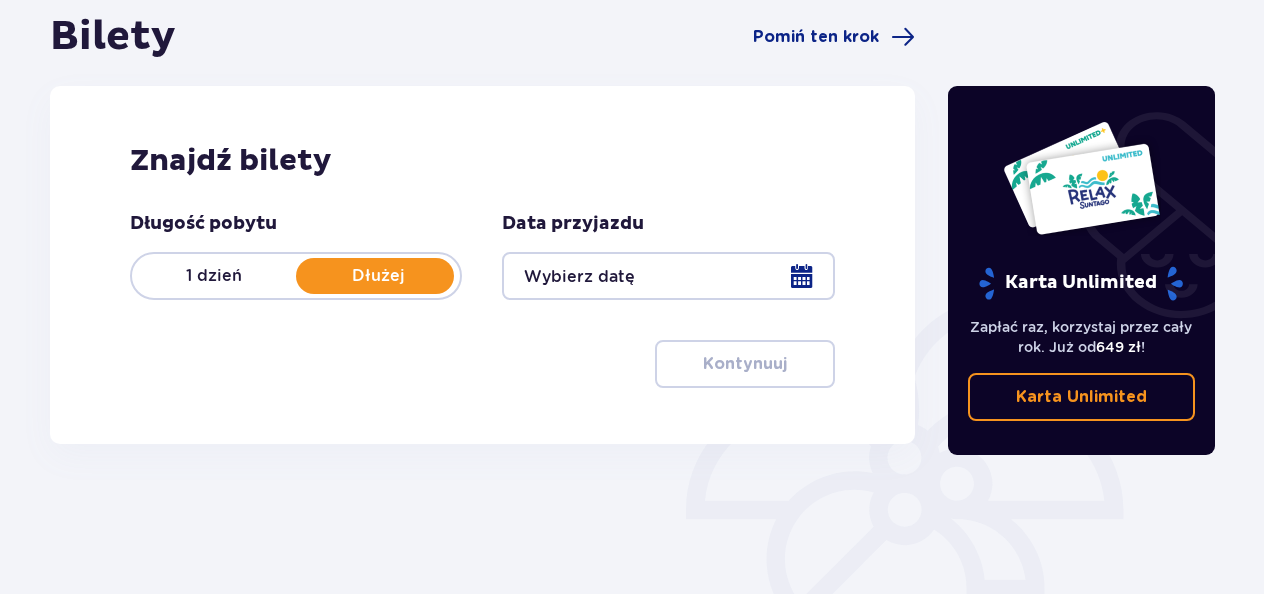 click at bounding box center (668, 276) 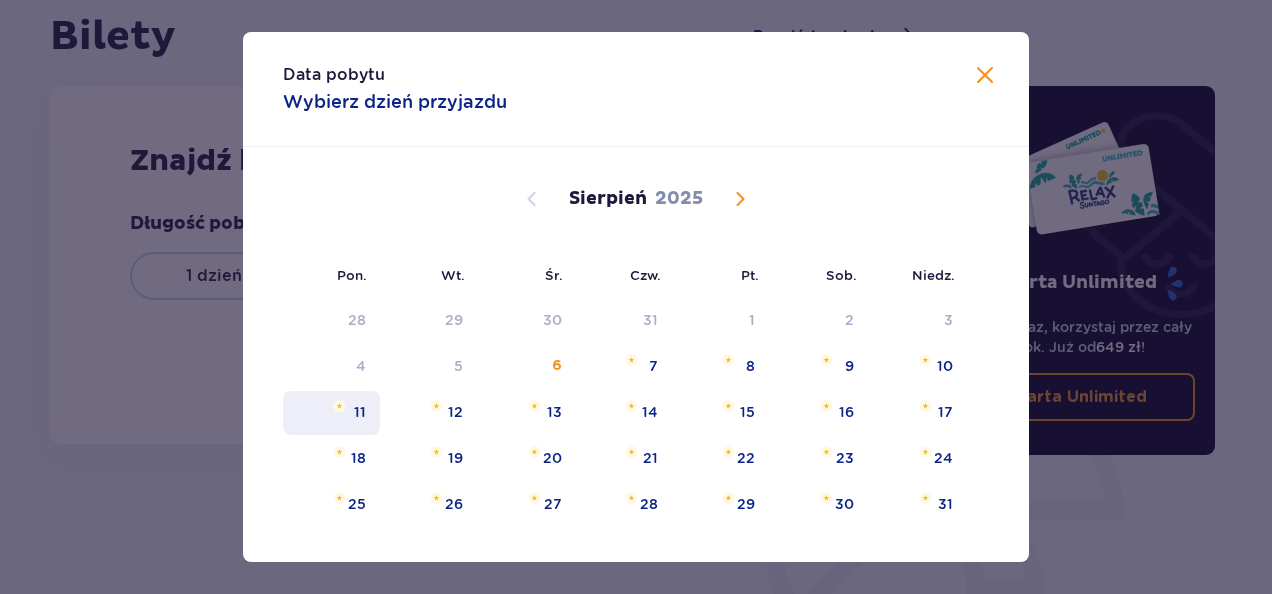 click on "11" at bounding box center [360, 412] 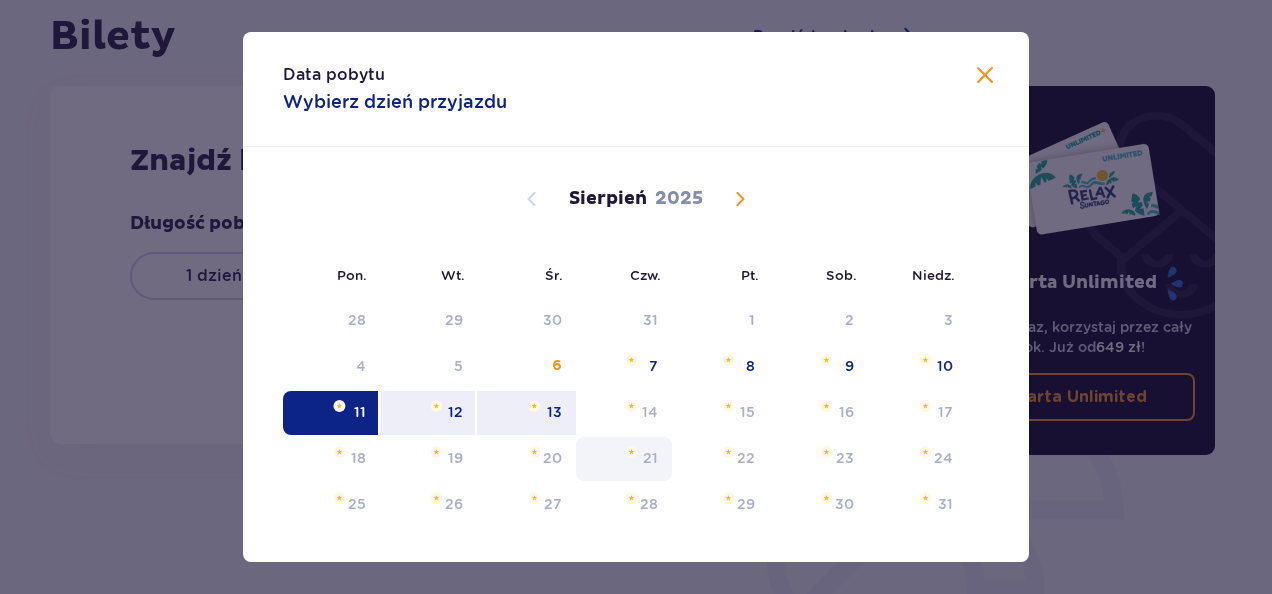 click on "13" at bounding box center (554, 412) 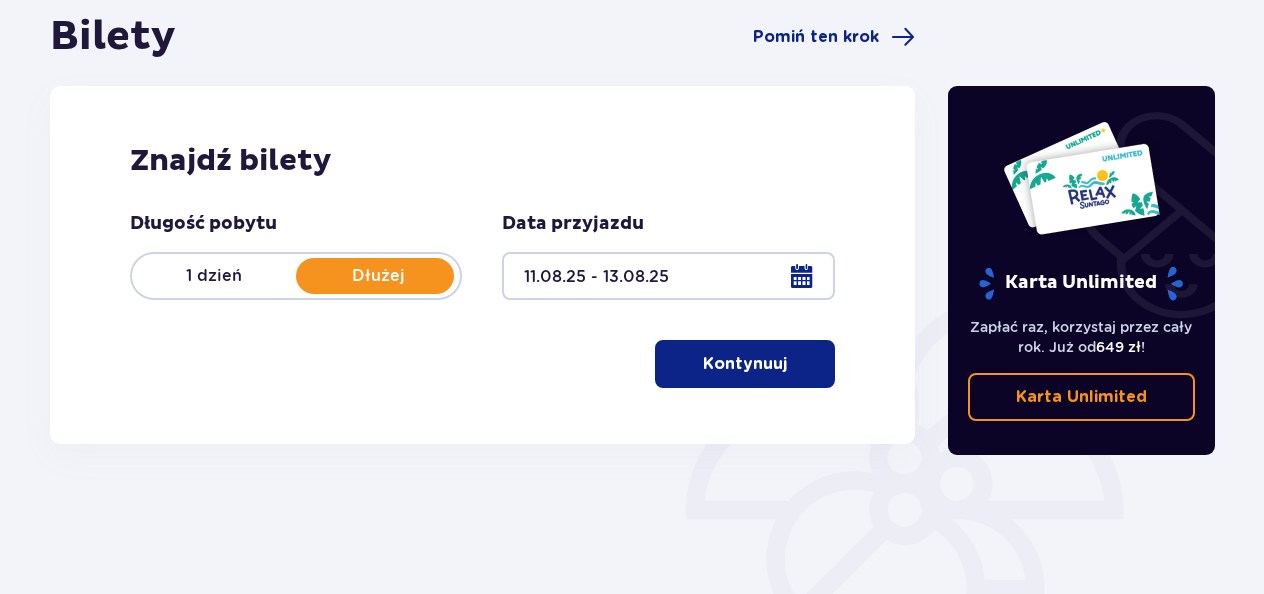 click at bounding box center [791, 364] 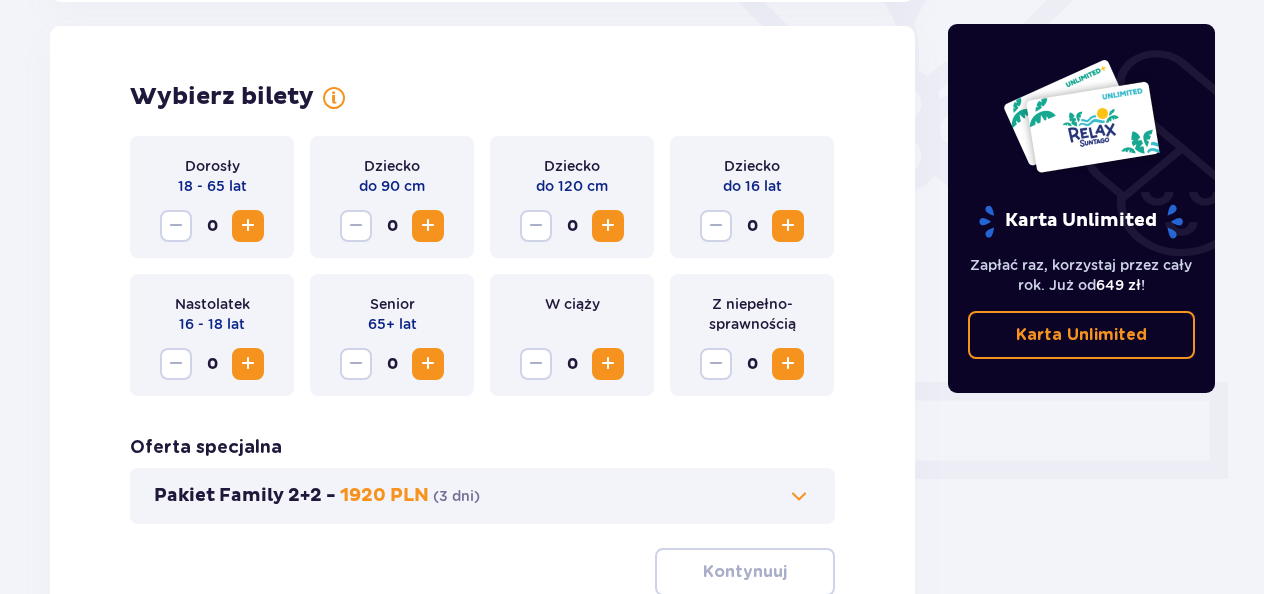 scroll, scrollTop: 556, scrollLeft: 0, axis: vertical 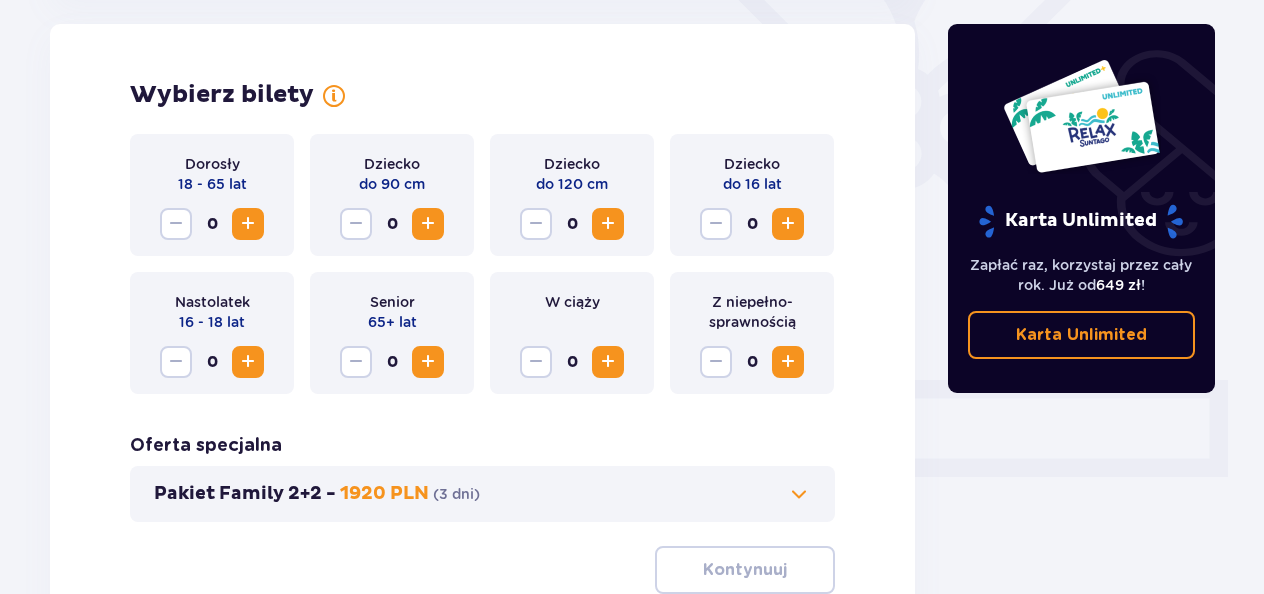 click at bounding box center [248, 224] 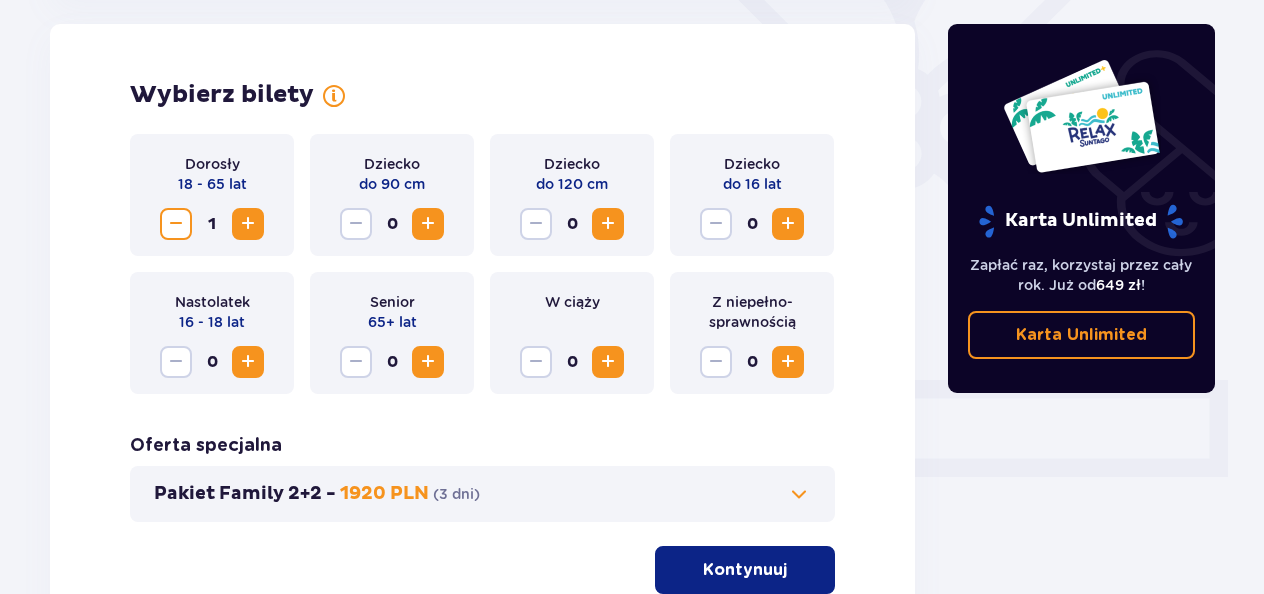 click at bounding box center (248, 224) 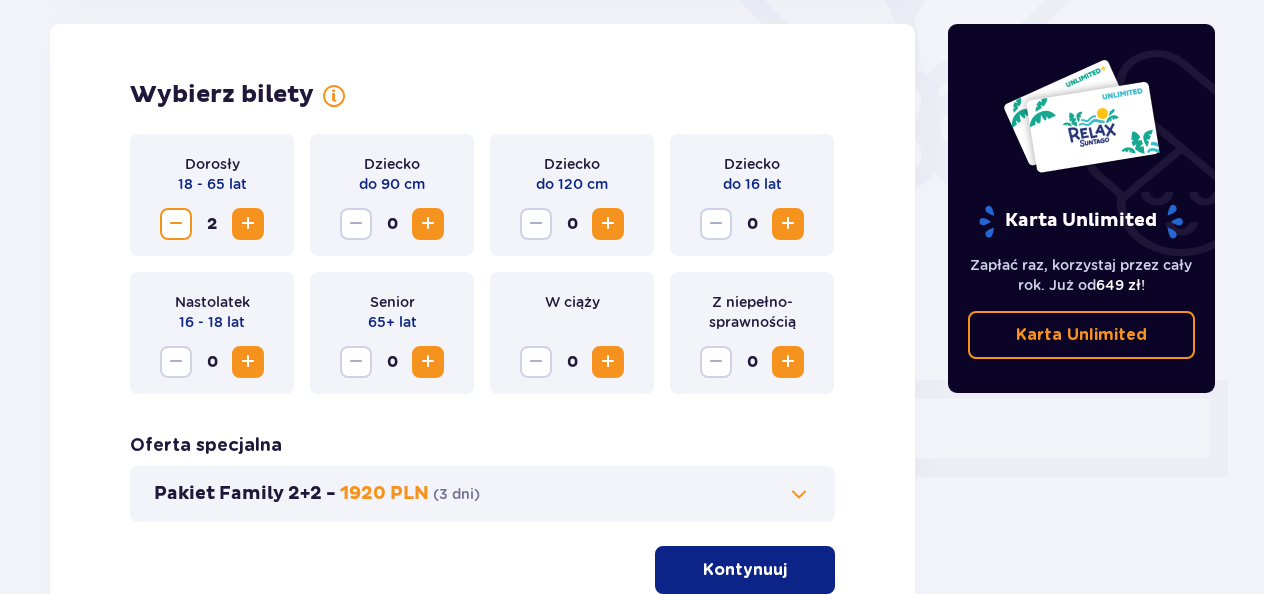 click at bounding box center [788, 224] 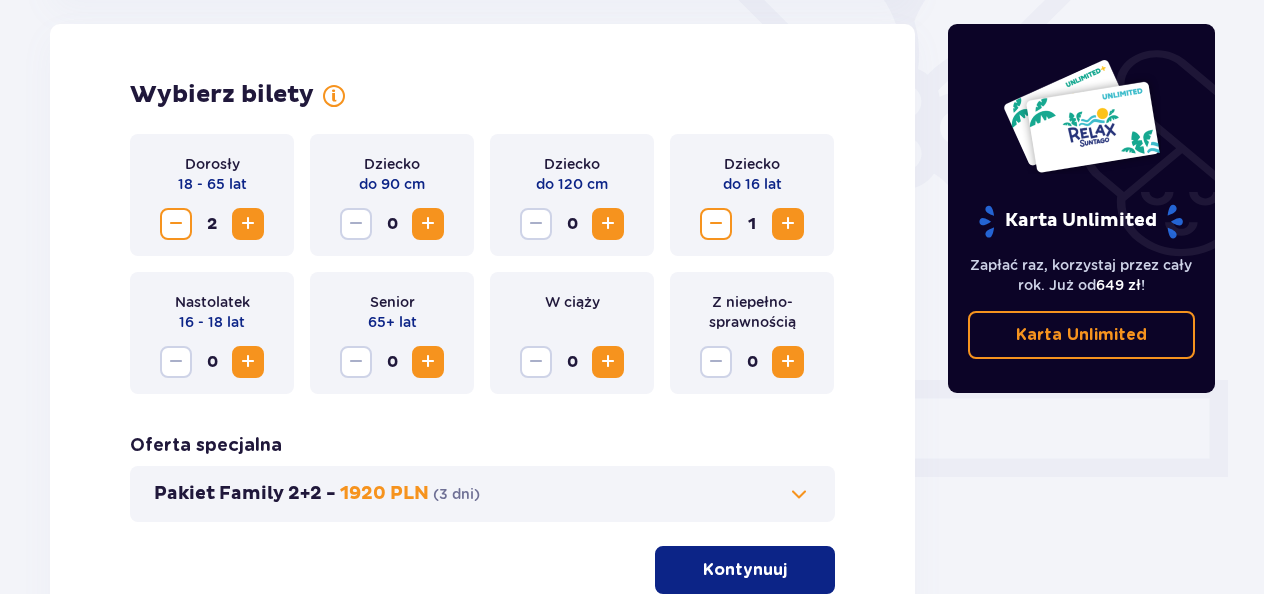 click at bounding box center (788, 224) 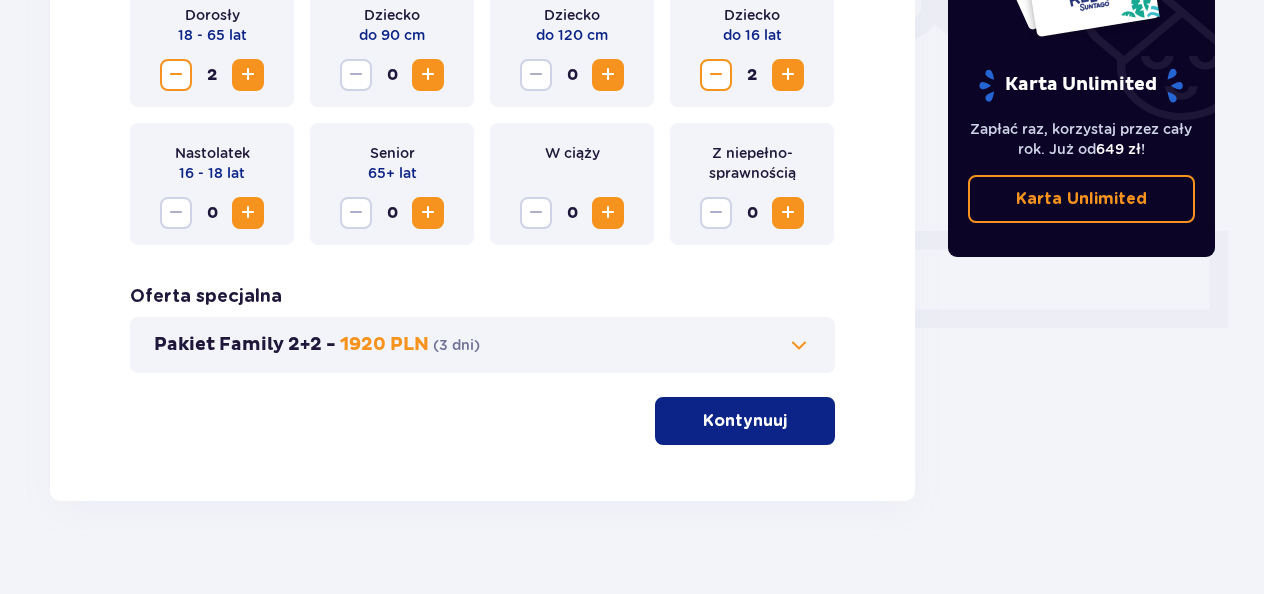 scroll, scrollTop: 732, scrollLeft: 0, axis: vertical 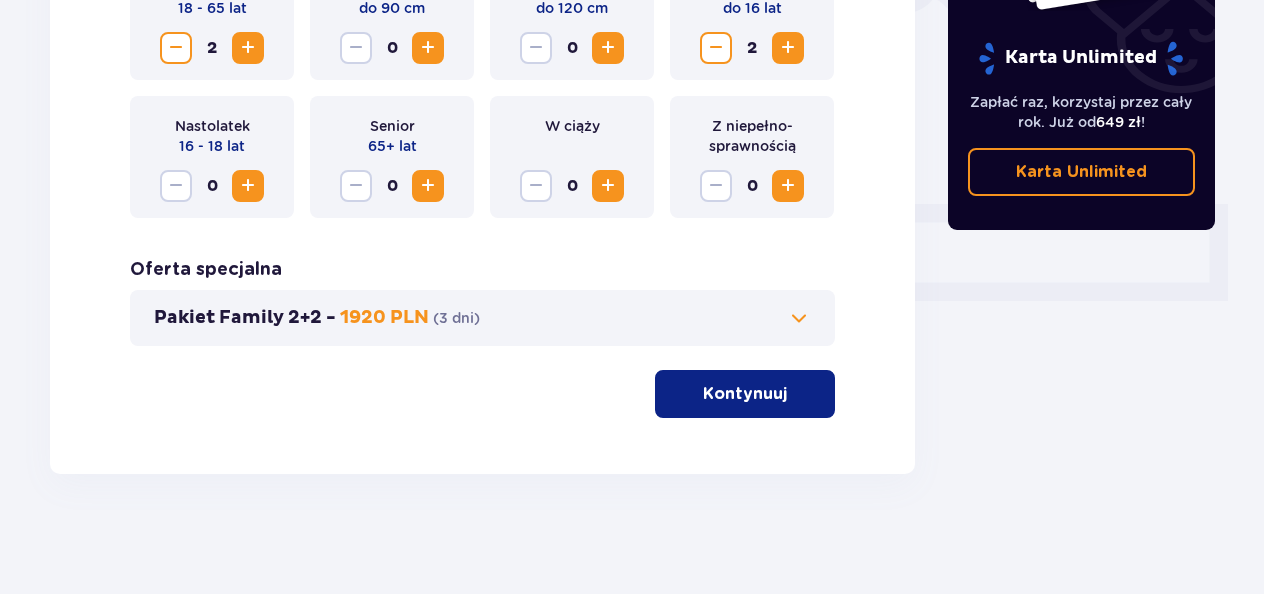 click at bounding box center (791, 394) 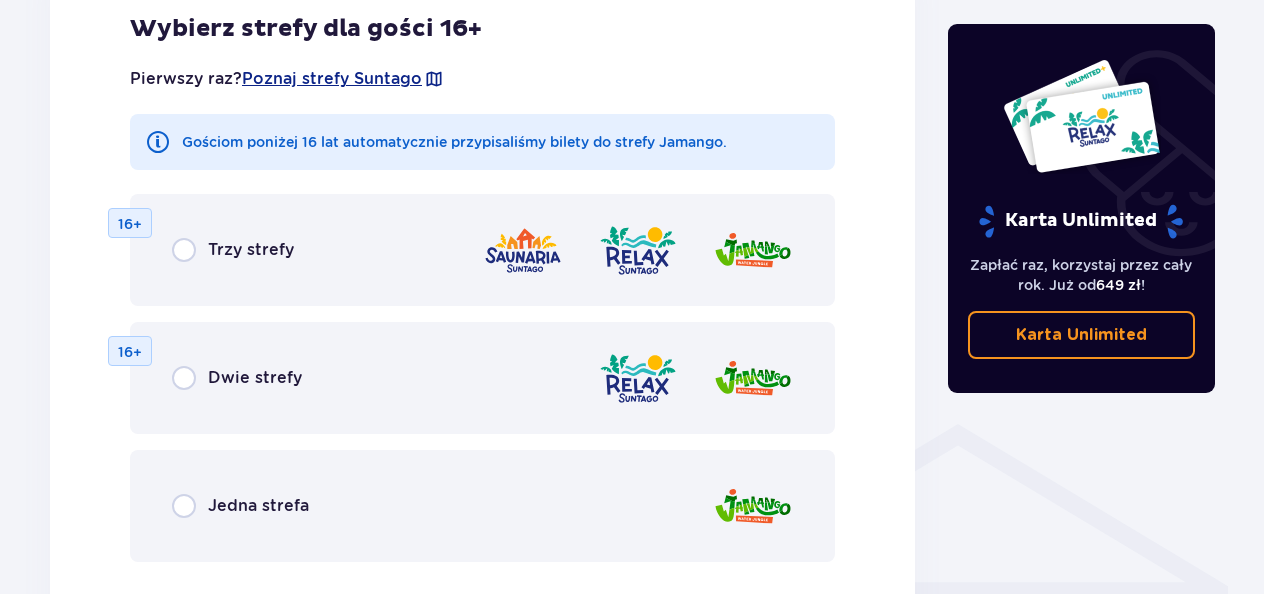 scroll, scrollTop: 1300, scrollLeft: 0, axis: vertical 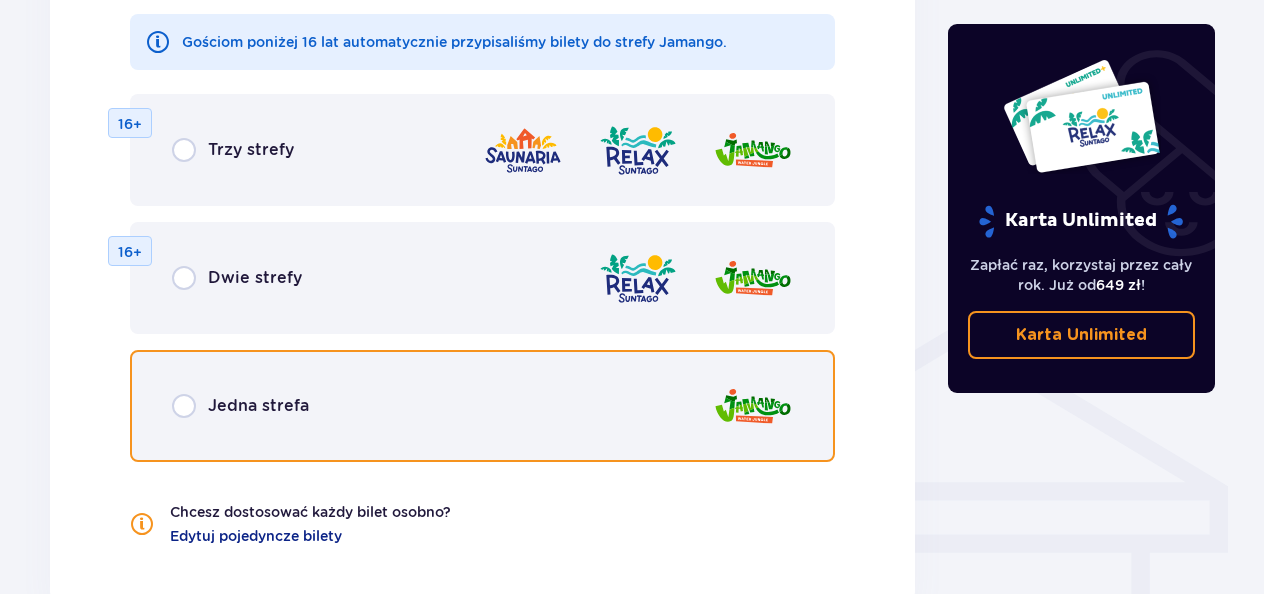 click at bounding box center [184, 406] 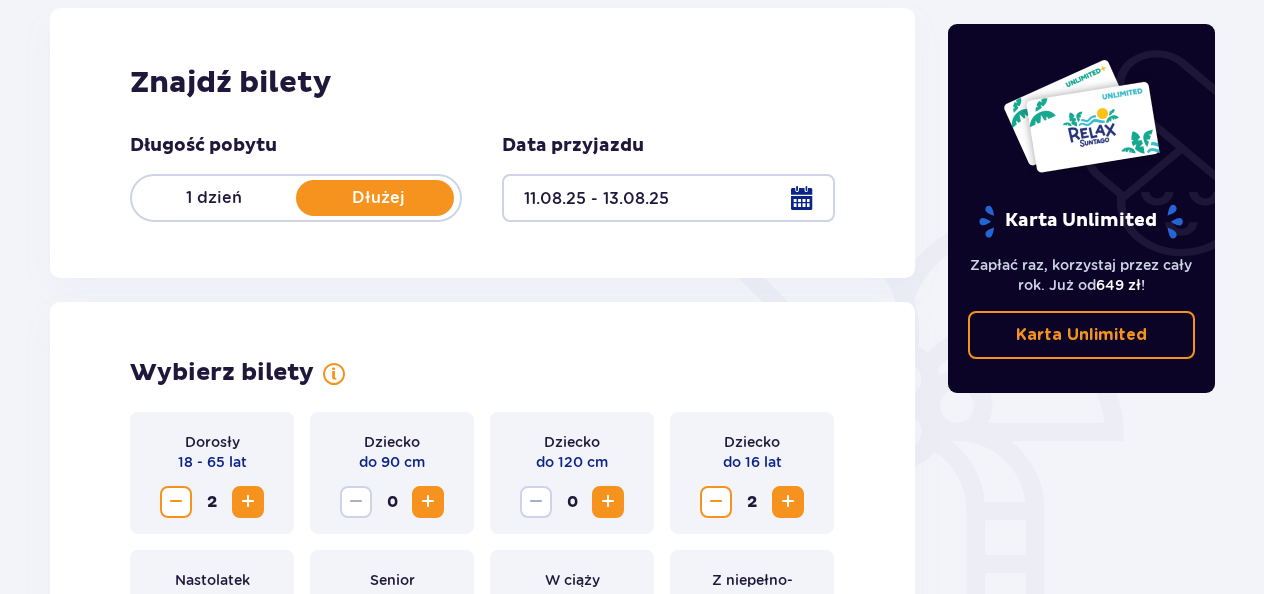scroll, scrollTop: 0, scrollLeft: 0, axis: both 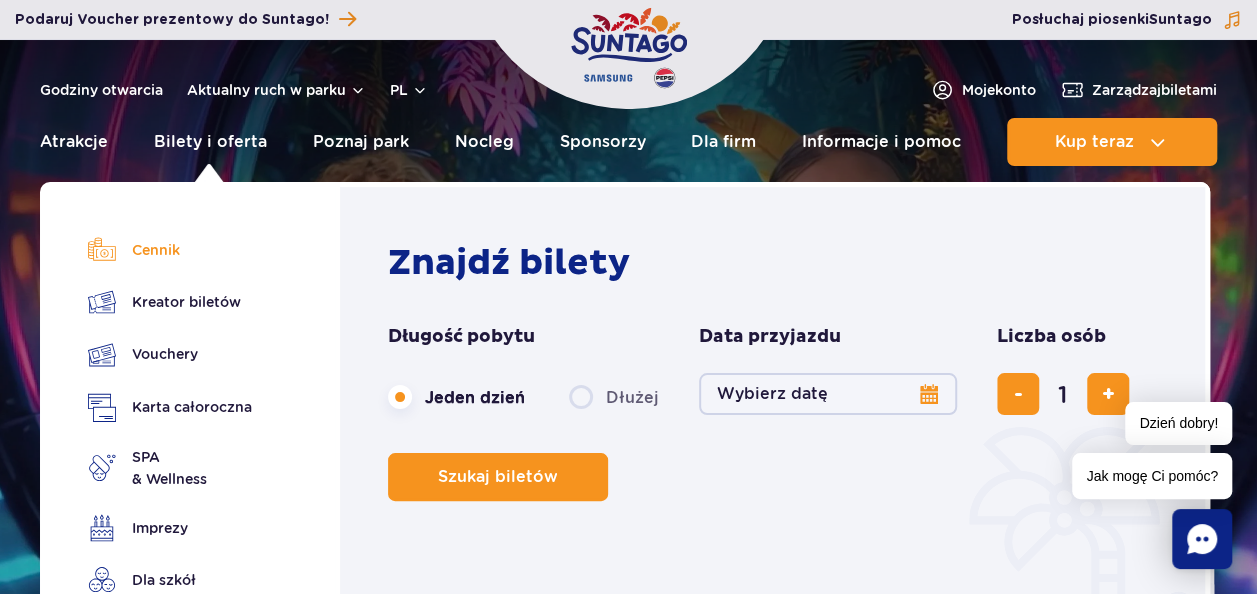 click on "Cennik" at bounding box center (170, 250) 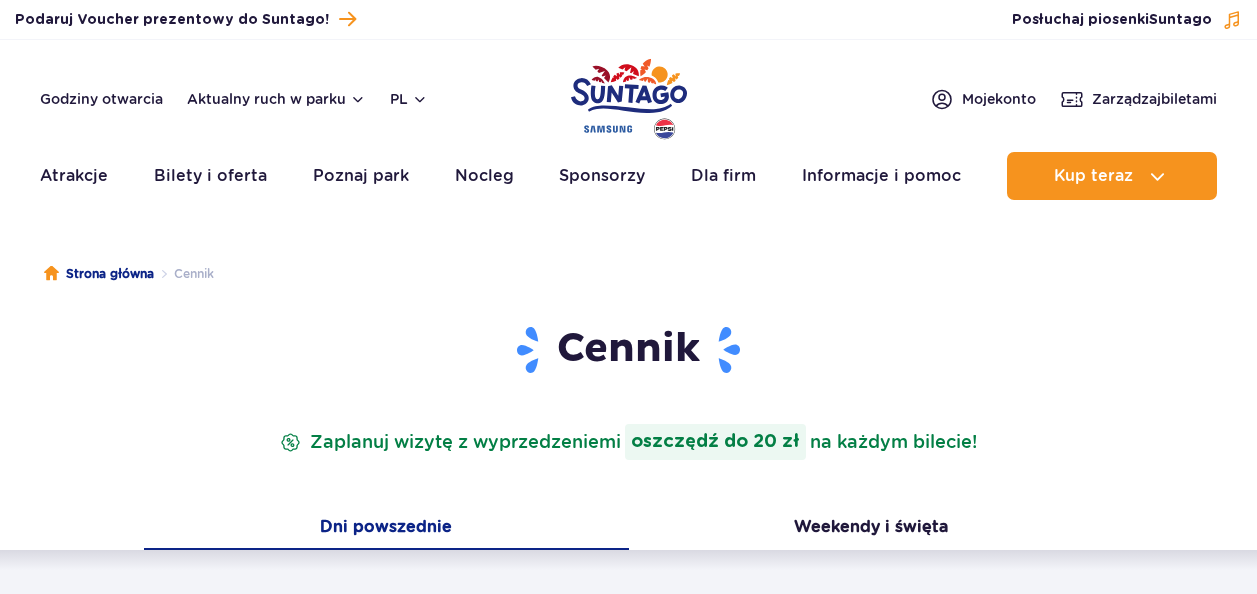 scroll, scrollTop: 0, scrollLeft: 0, axis: both 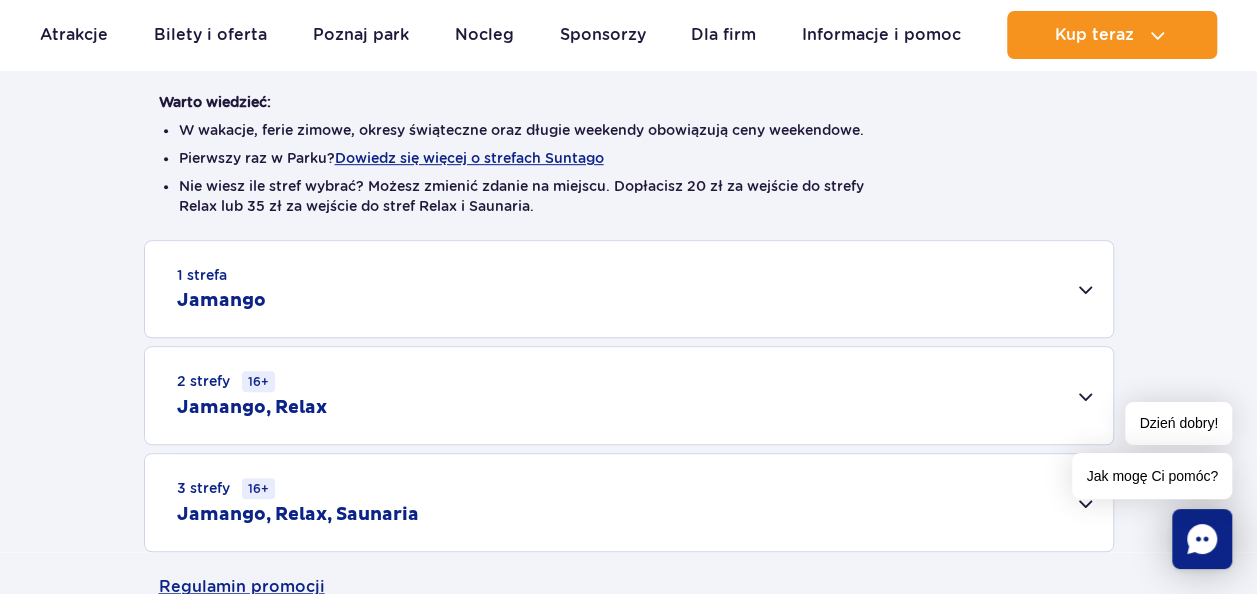 click on "2 strefy  16+
Jamango, Relax" at bounding box center (629, 395) 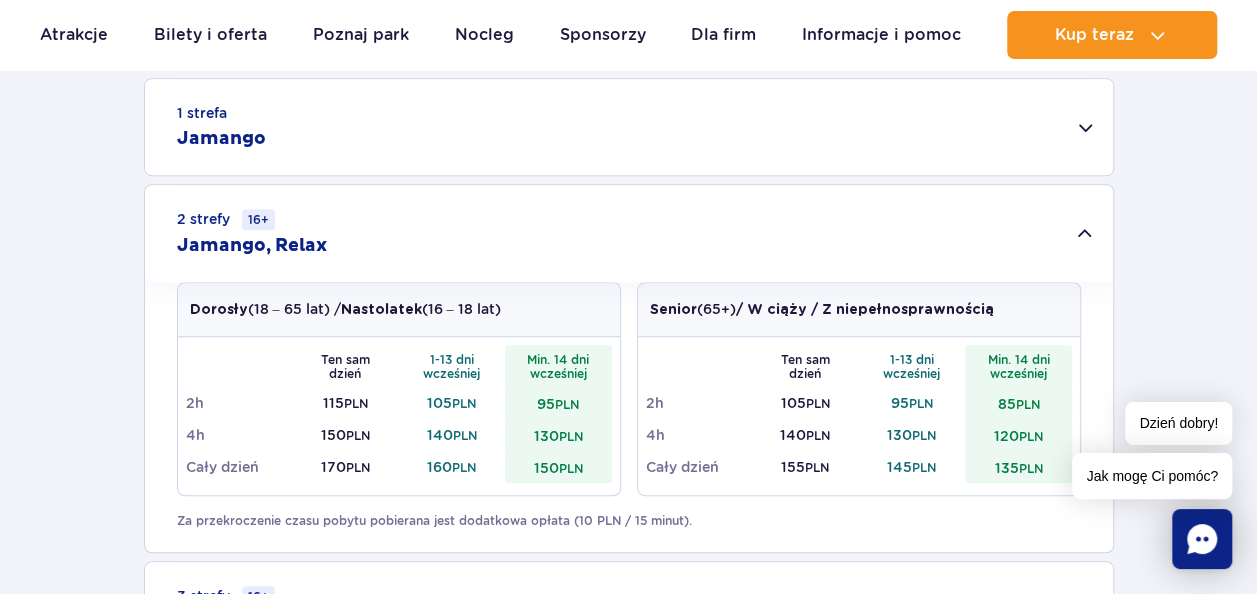 scroll, scrollTop: 700, scrollLeft: 0, axis: vertical 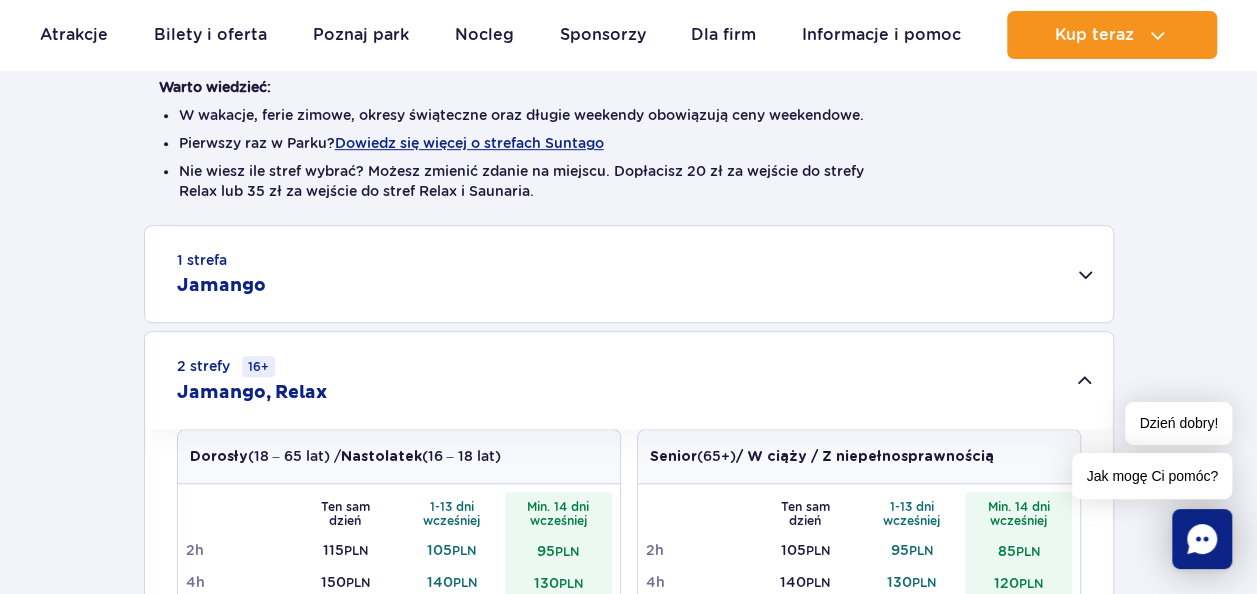 click on "1 strefa
Jamango" at bounding box center [629, 274] 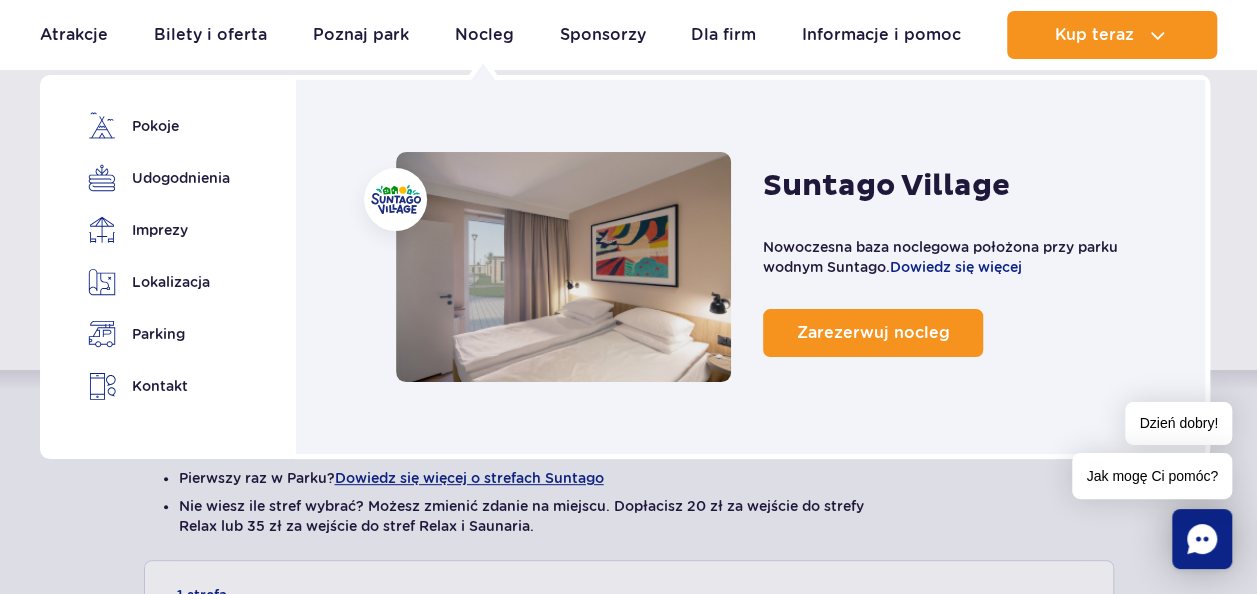 scroll, scrollTop: 200, scrollLeft: 0, axis: vertical 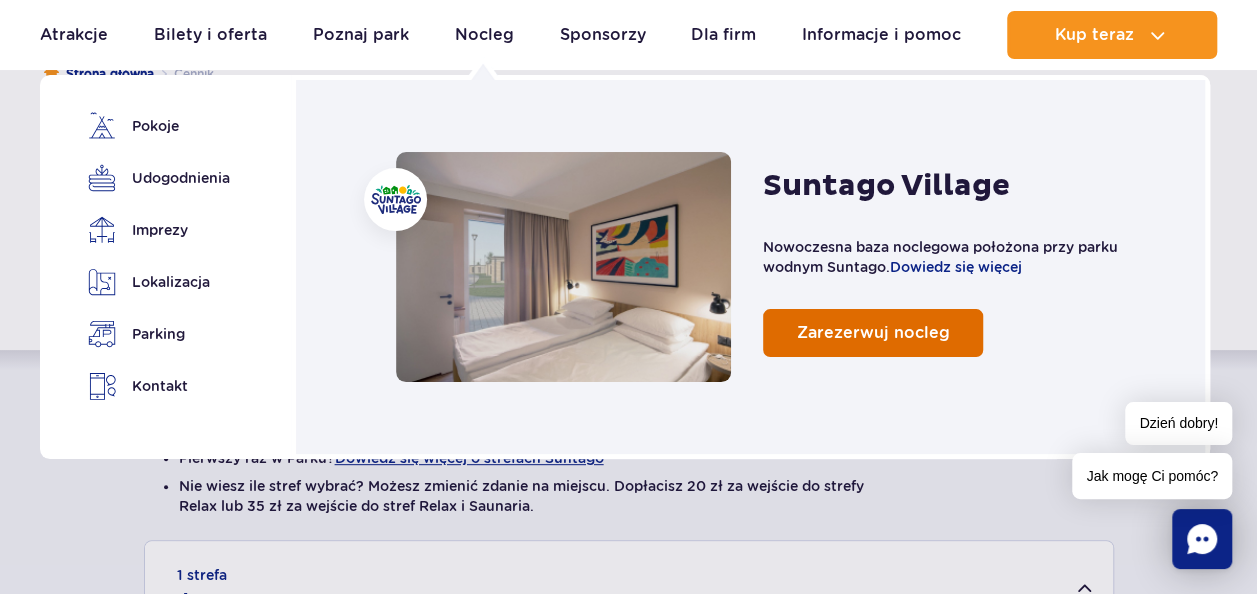 click on "Zarezerwuj nocleg" at bounding box center (872, 332) 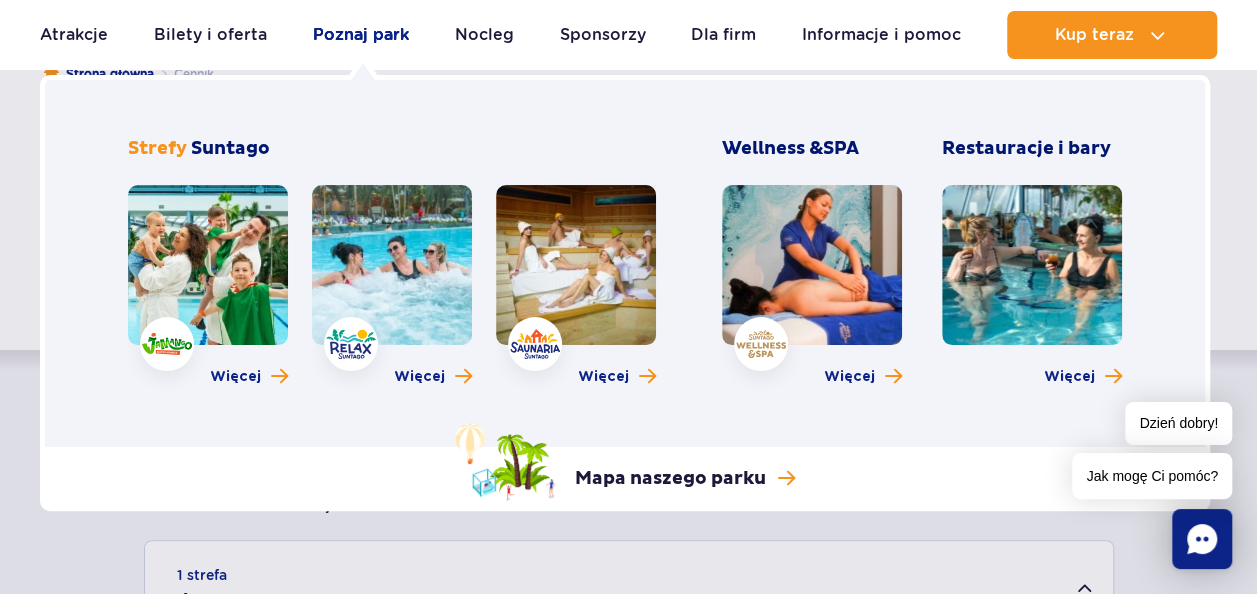 click on "Poznaj park" at bounding box center (361, 35) 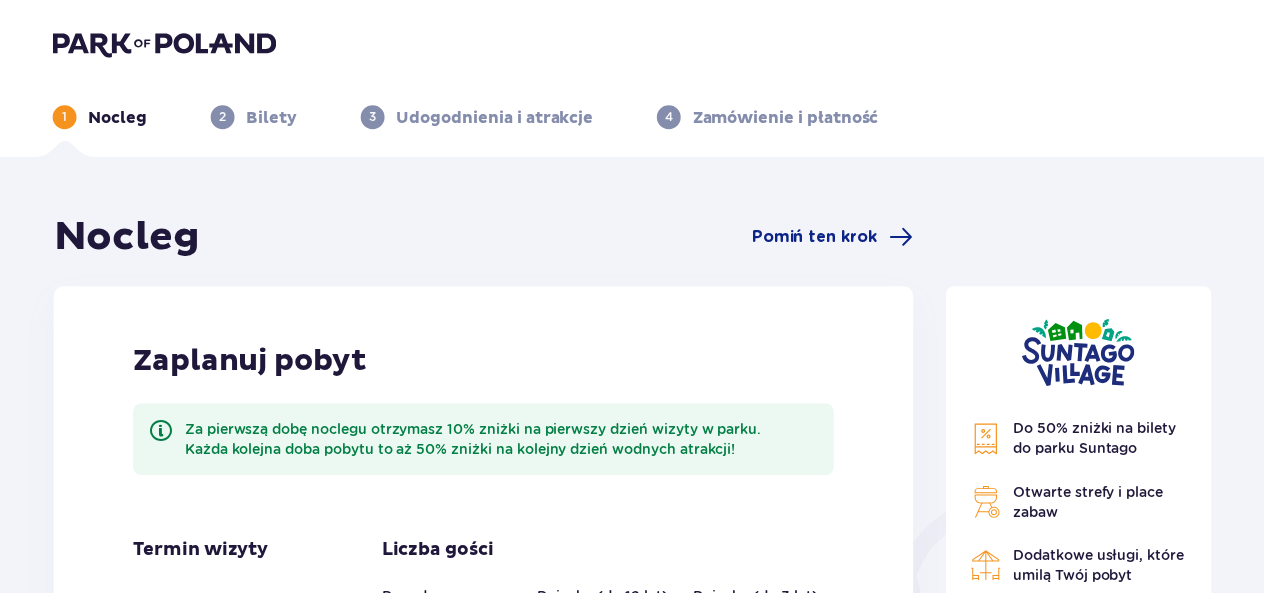 scroll, scrollTop: 0, scrollLeft: 0, axis: both 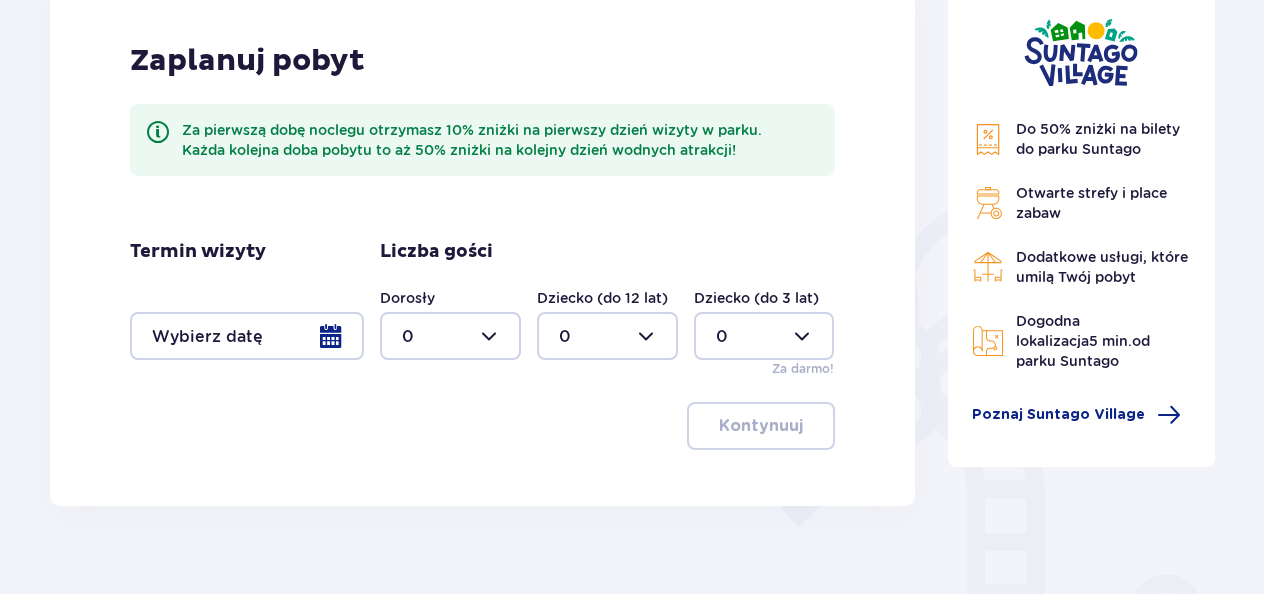 click at bounding box center (247, 336) 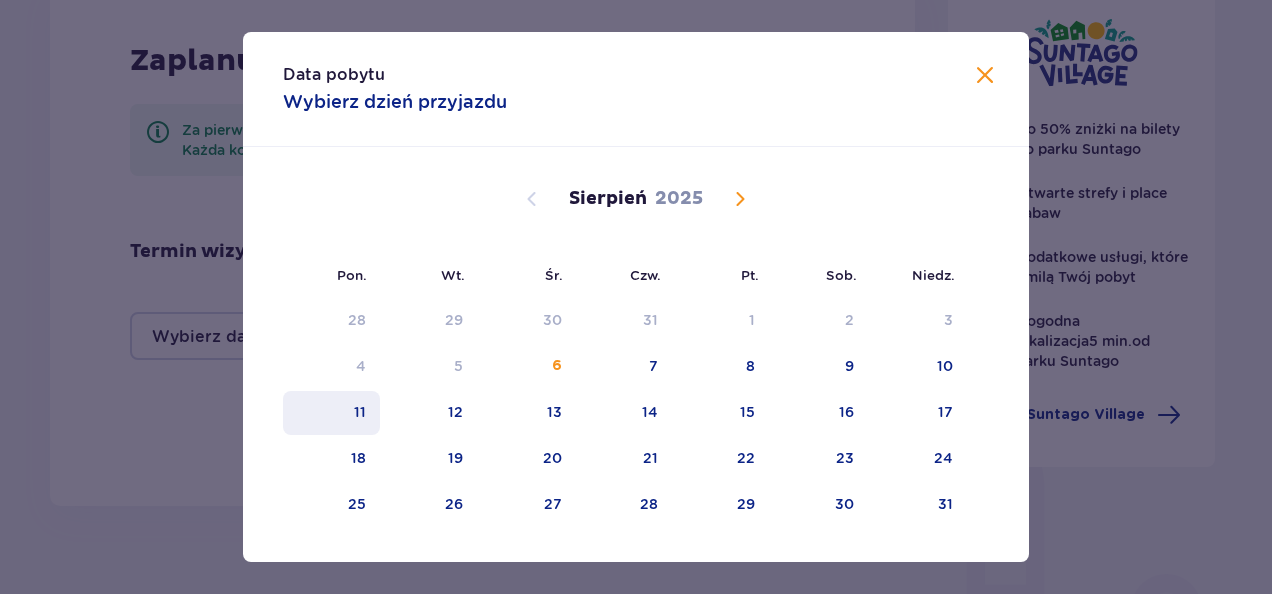 click on "11" at bounding box center (360, 412) 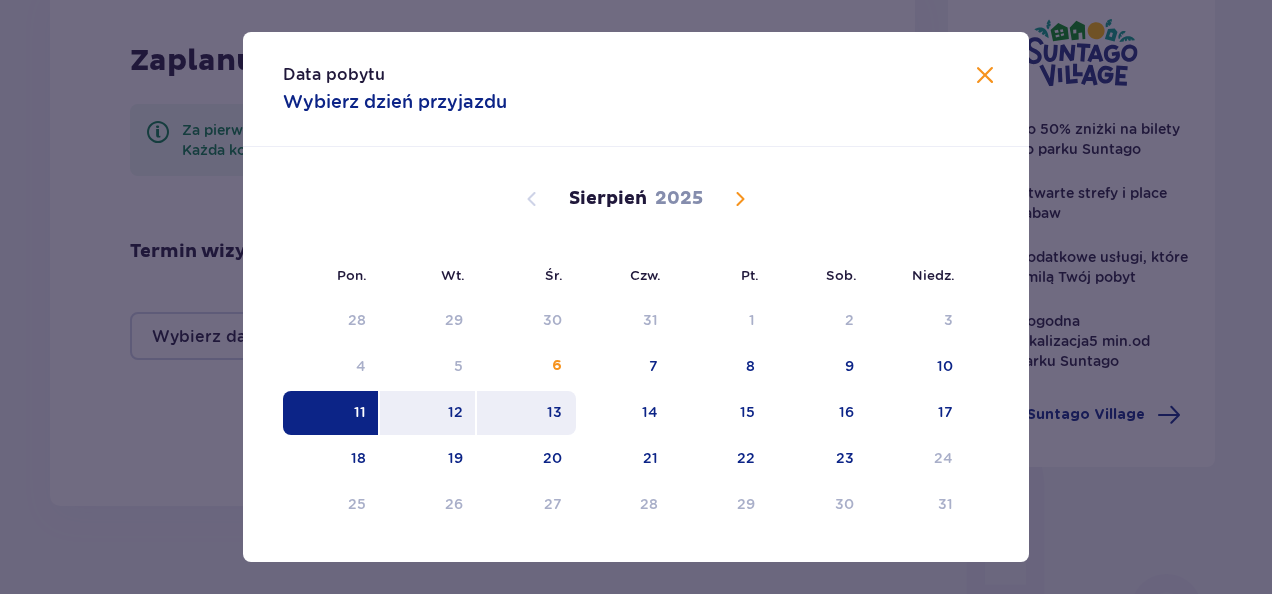 click on "13" at bounding box center [554, 412] 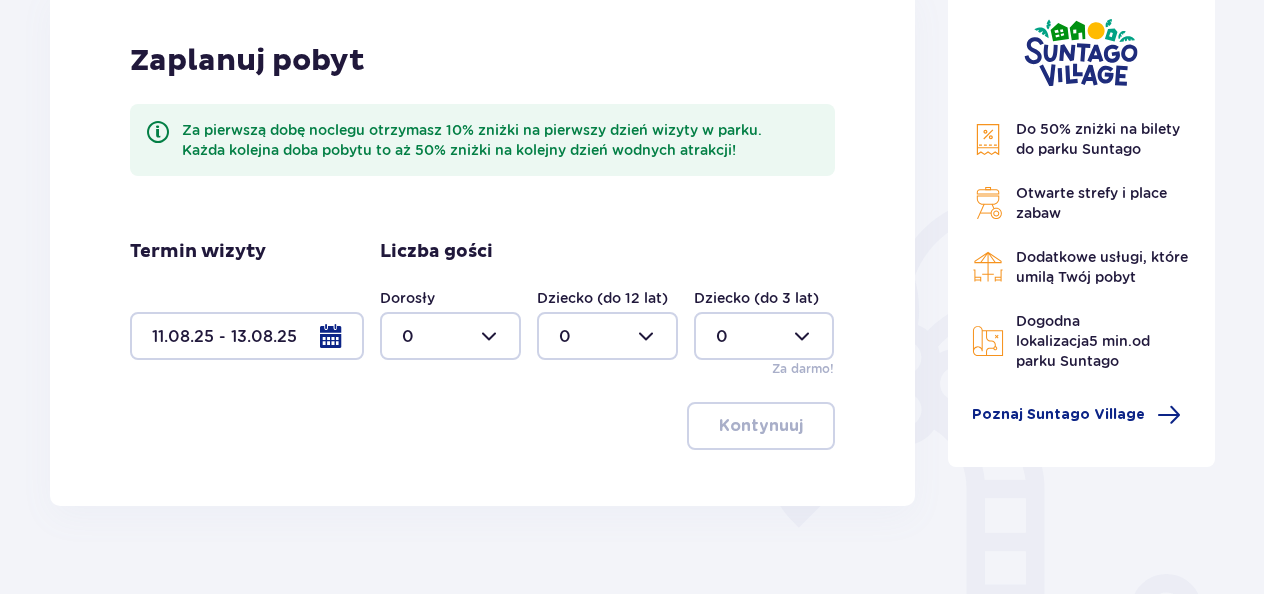 click at bounding box center (450, 336) 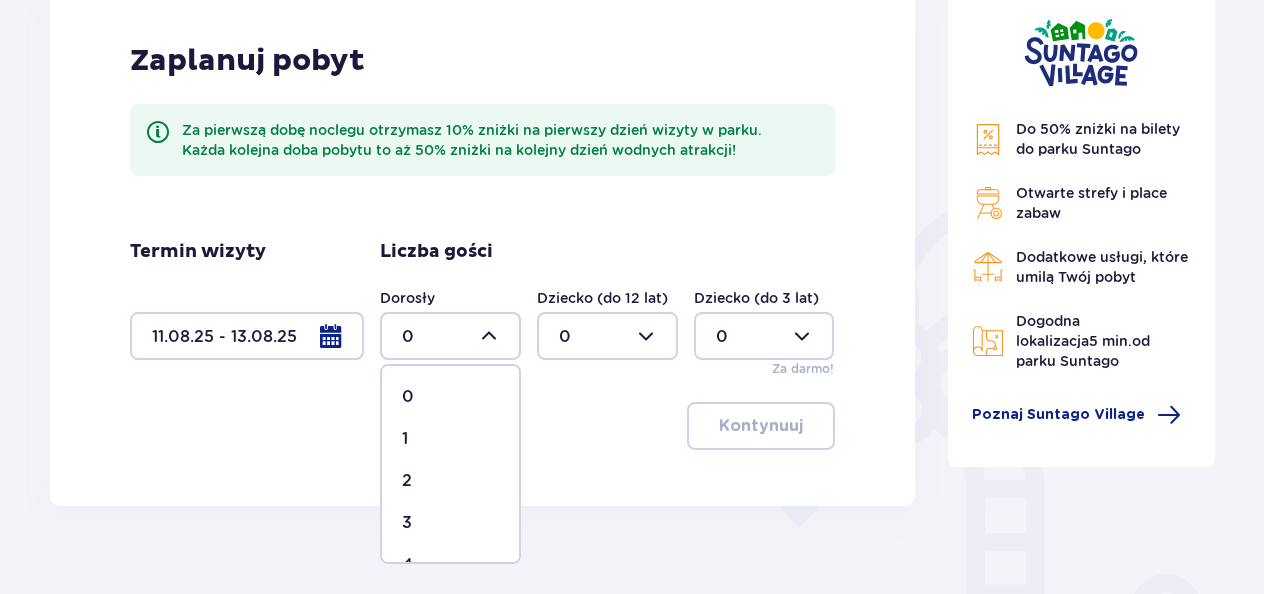 click on "2" at bounding box center [407, 481] 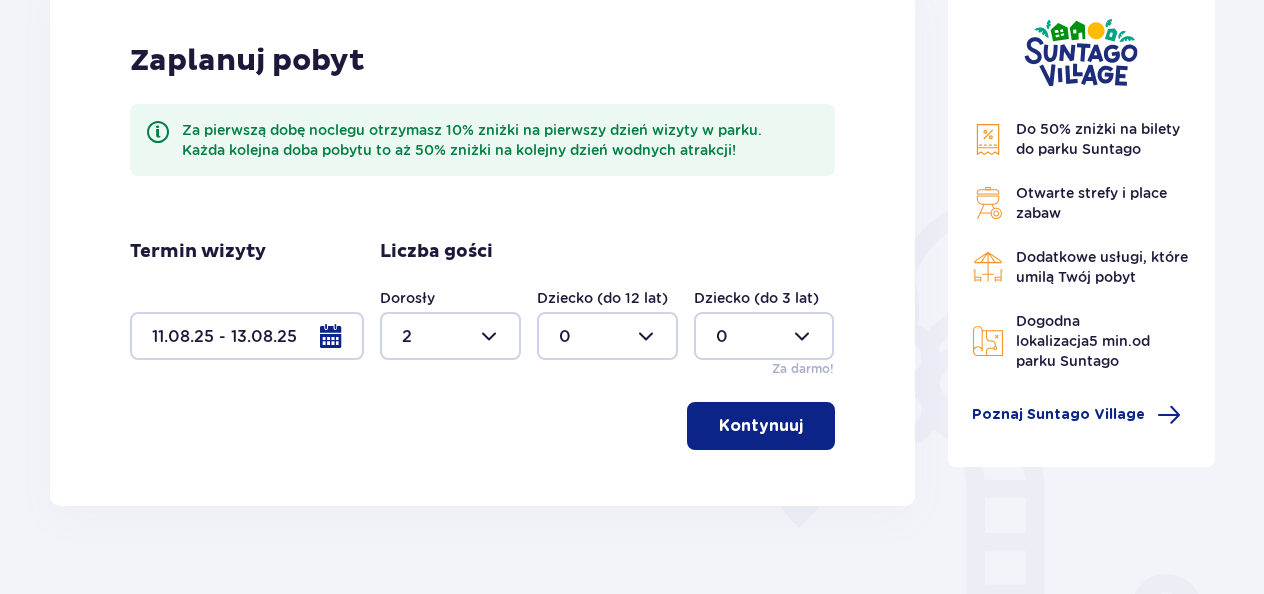 click at bounding box center [607, 336] 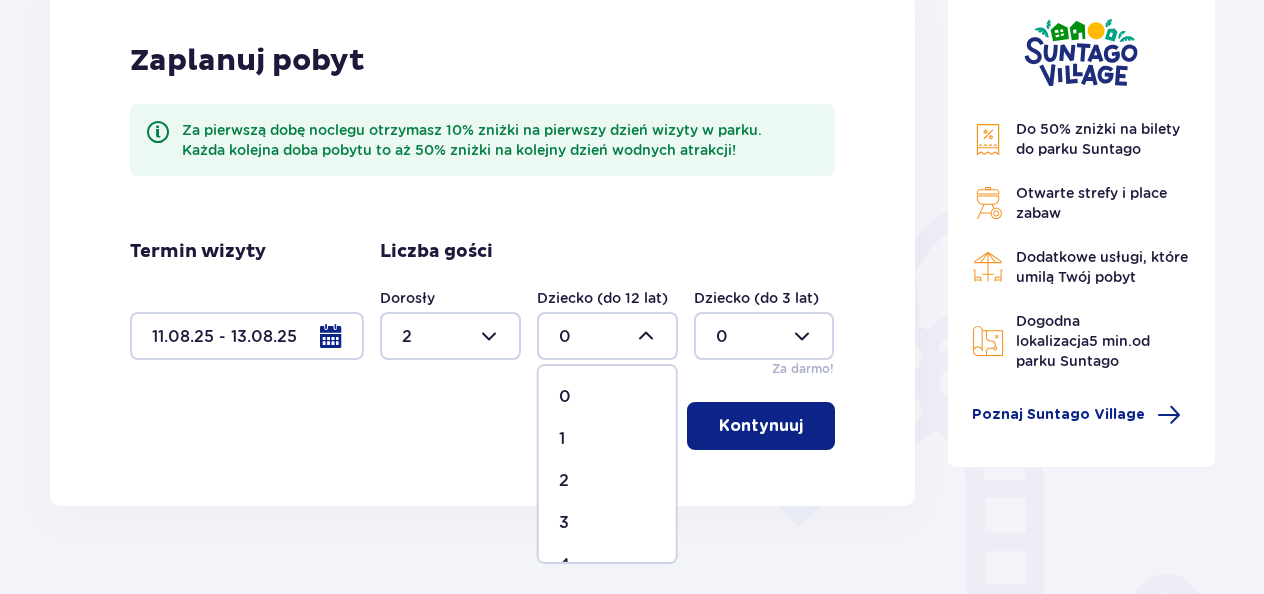 click on "2" at bounding box center (607, 481) 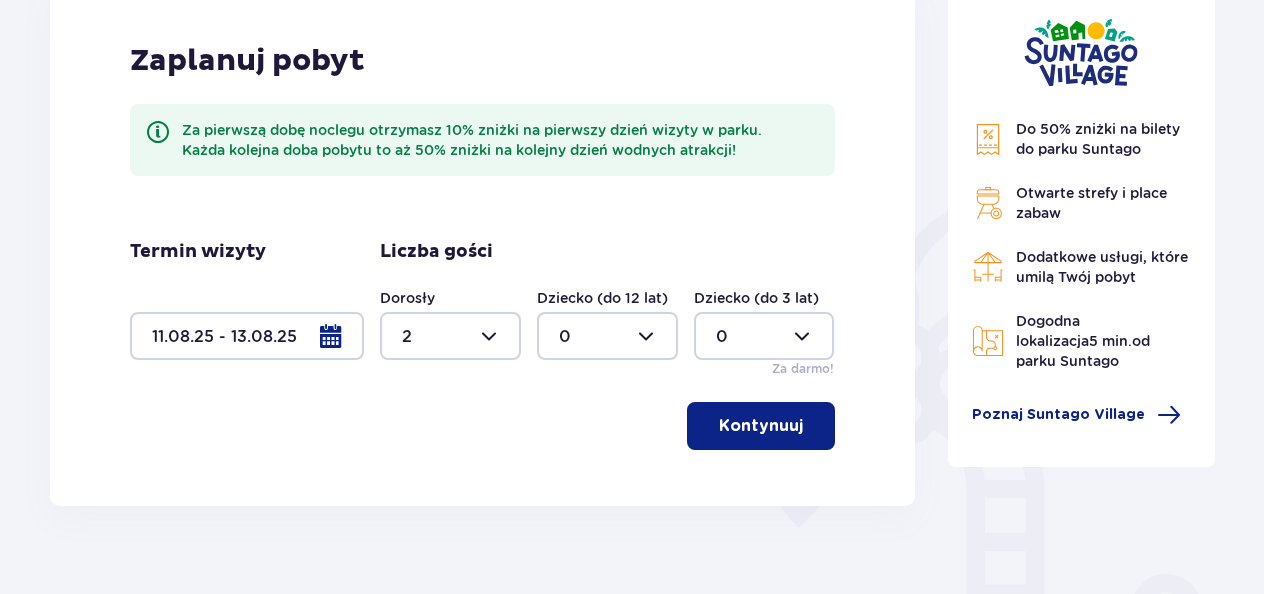 type on "2" 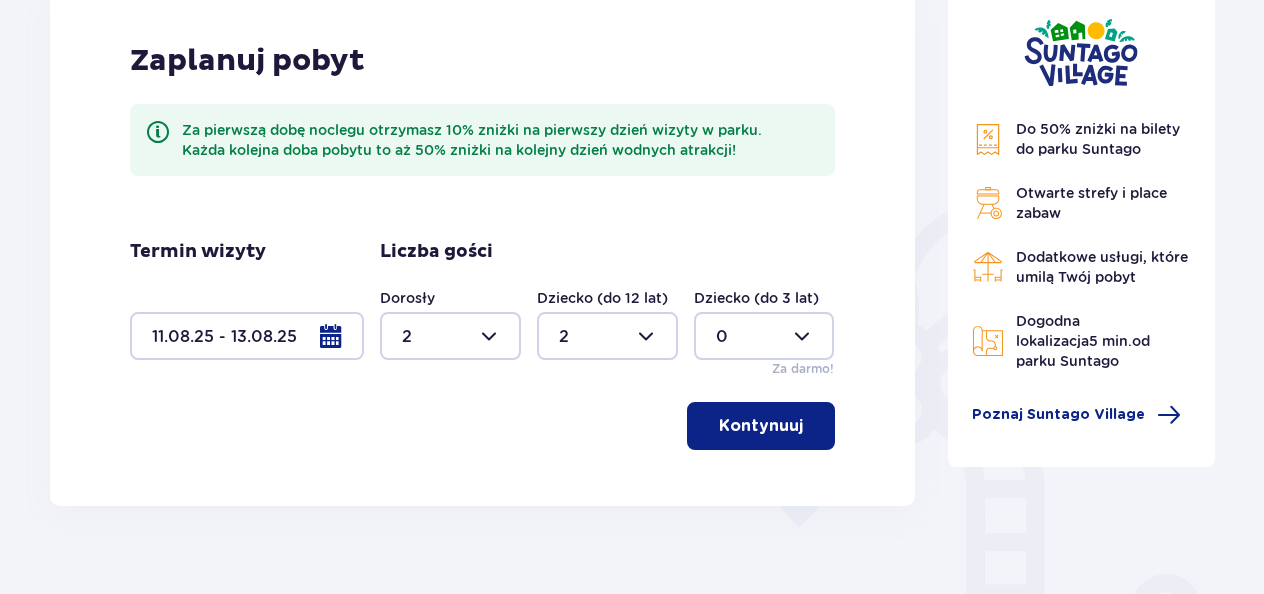 click on "Kontynuuj" at bounding box center [761, 426] 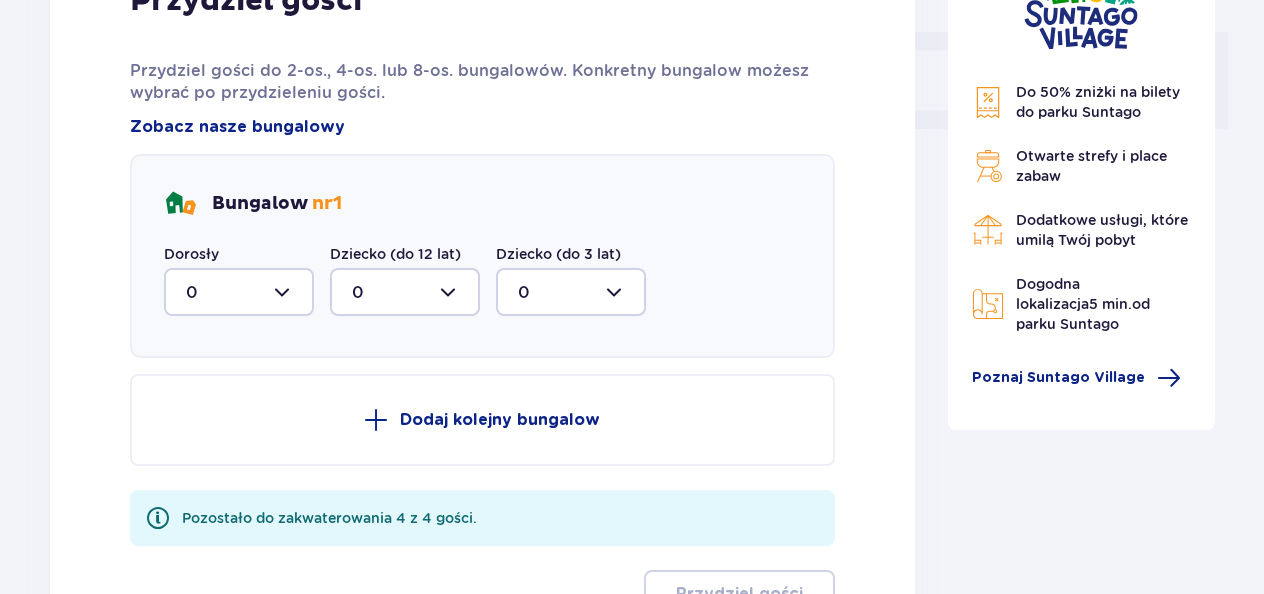 scroll, scrollTop: 804, scrollLeft: 0, axis: vertical 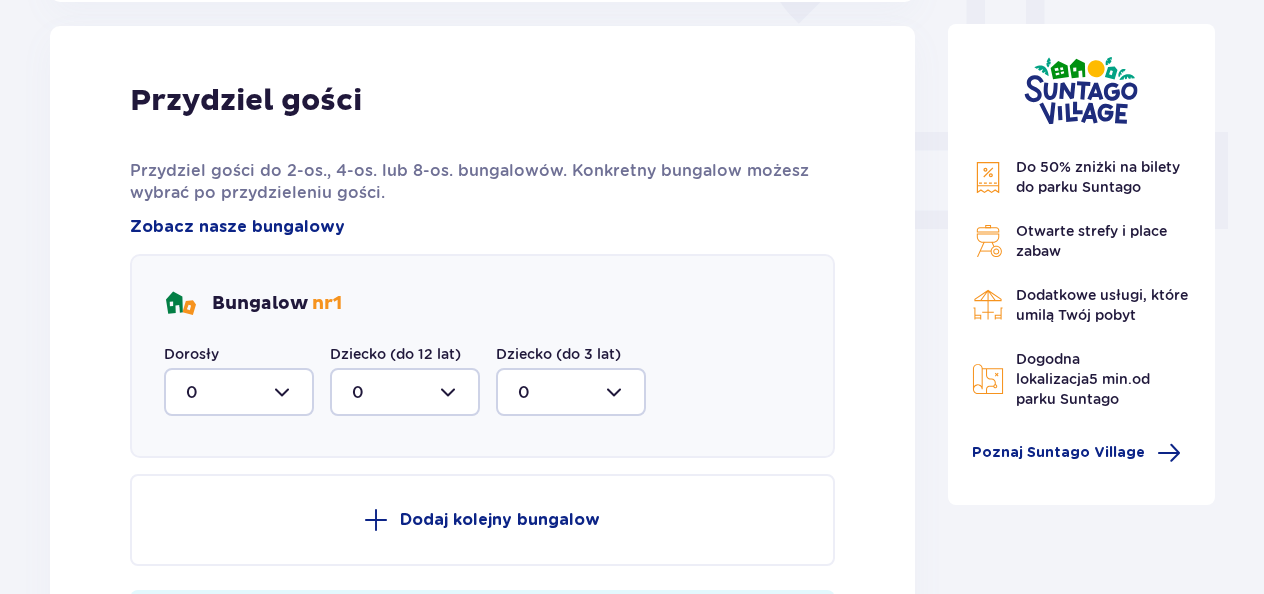 click at bounding box center [239, 392] 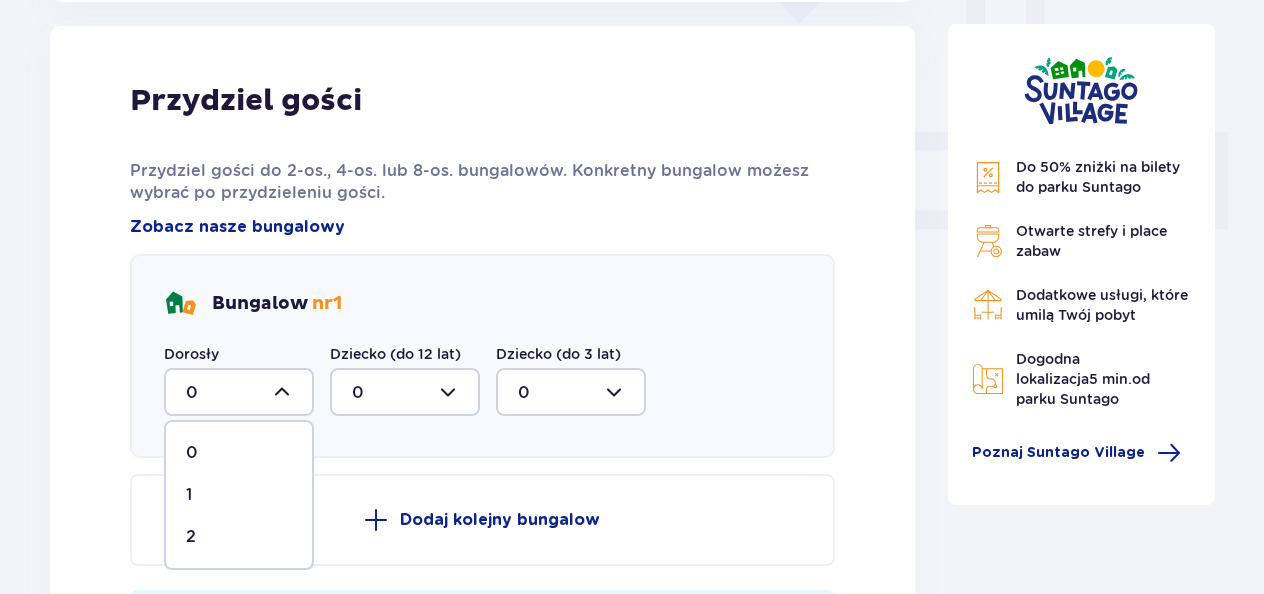 click on "2" at bounding box center [239, 537] 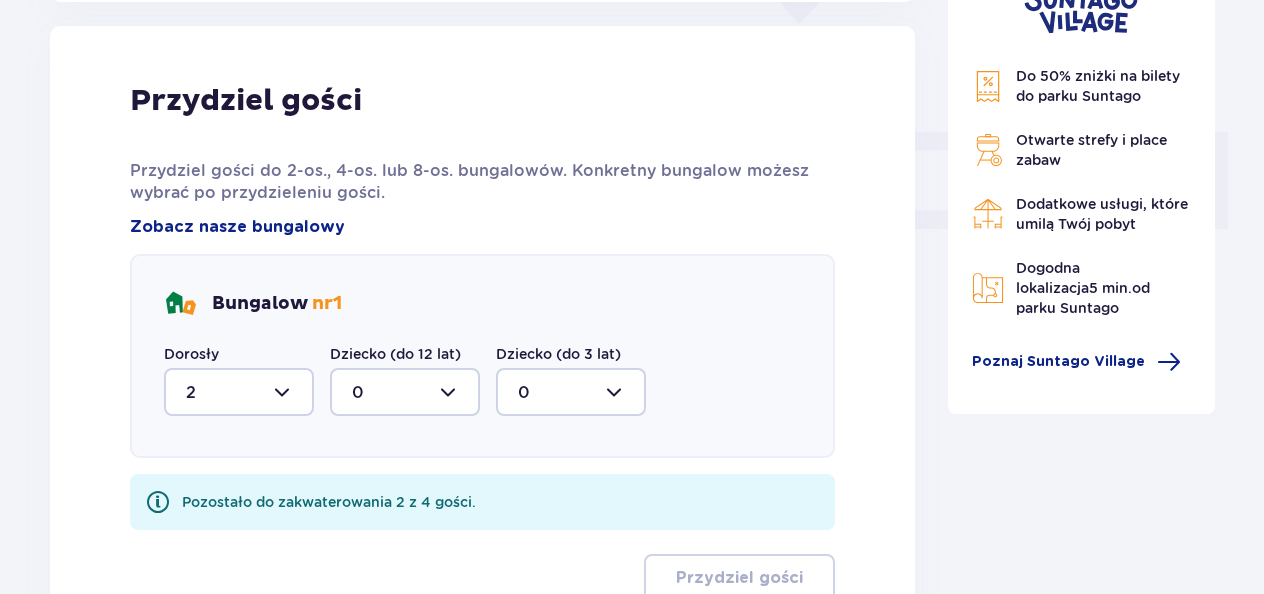 click at bounding box center (405, 392) 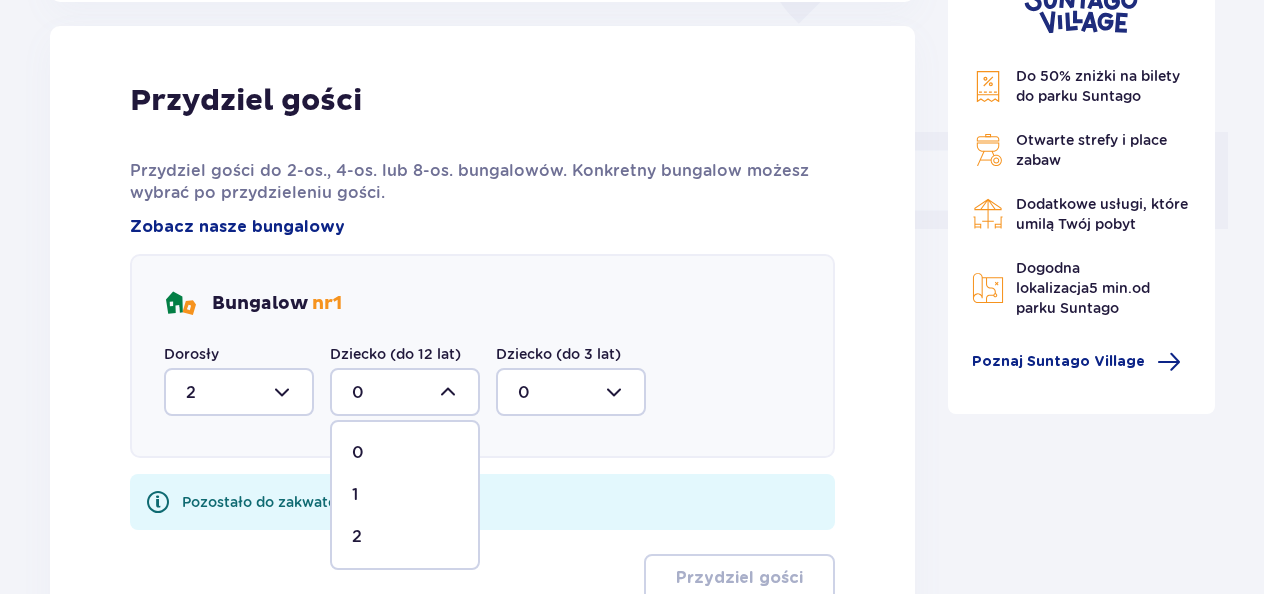 click on "2" at bounding box center (357, 537) 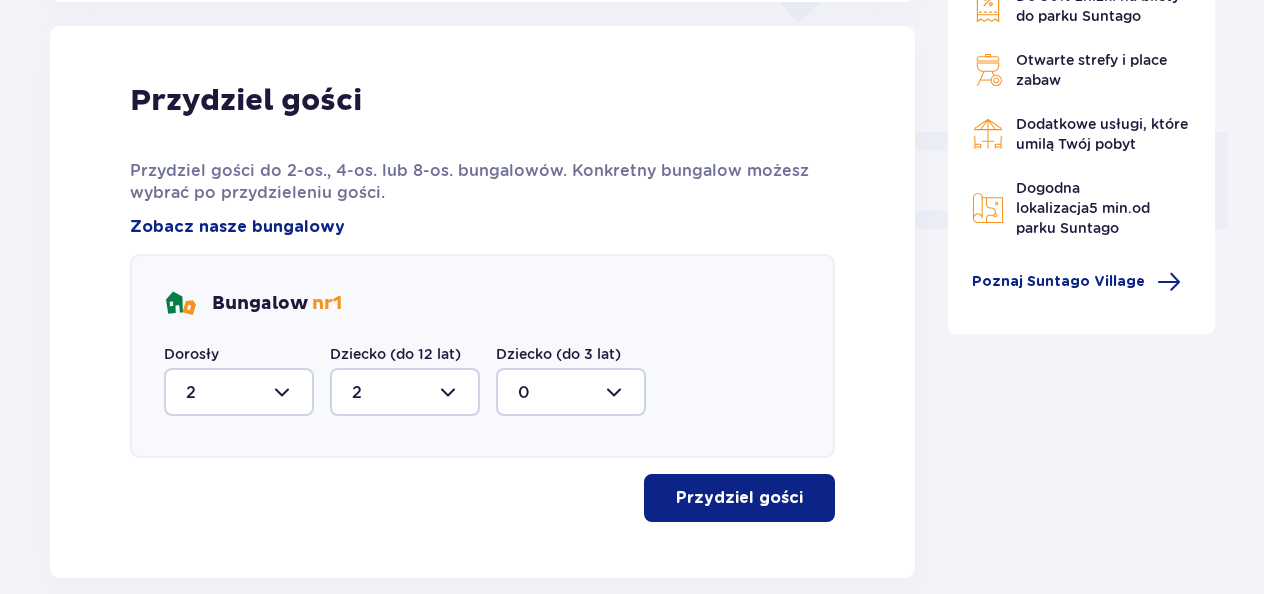 click on "Przydziel gości" at bounding box center [739, 498] 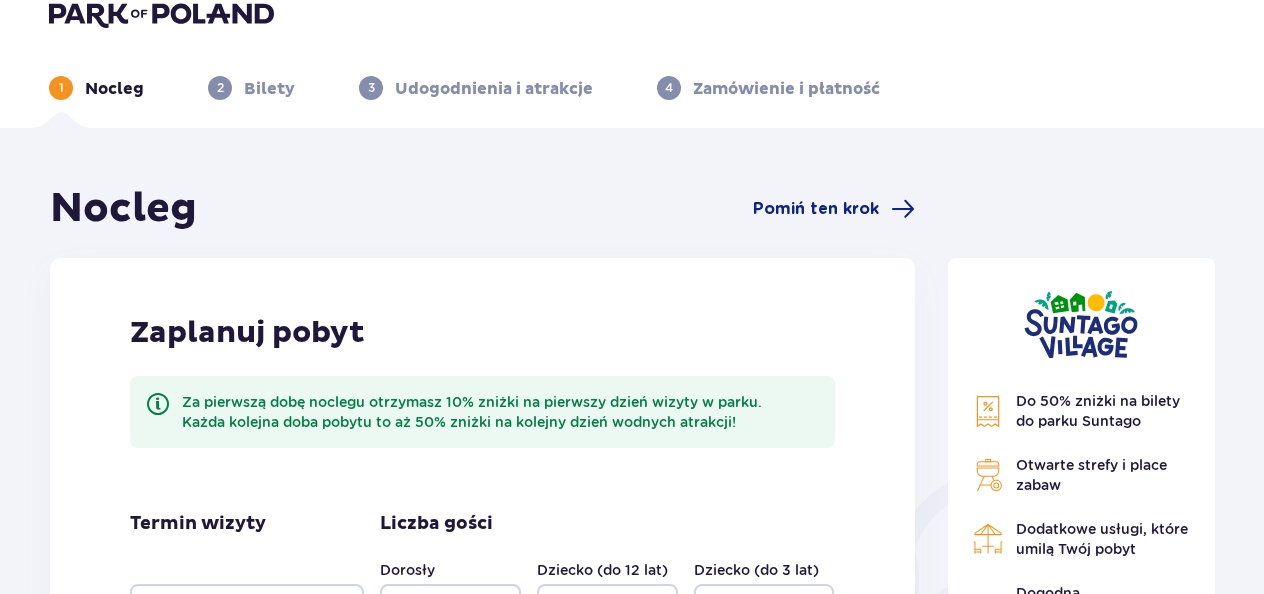 scroll, scrollTop: 0, scrollLeft: 0, axis: both 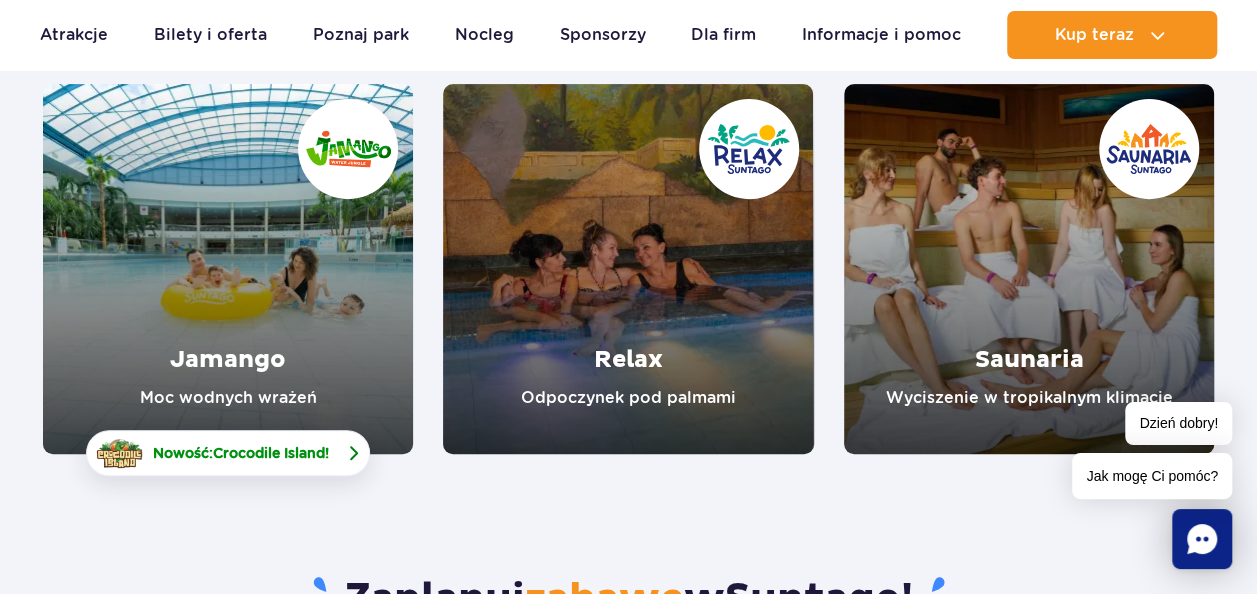 click on "Nowość:  Crocodile Island !" at bounding box center (228, 453) 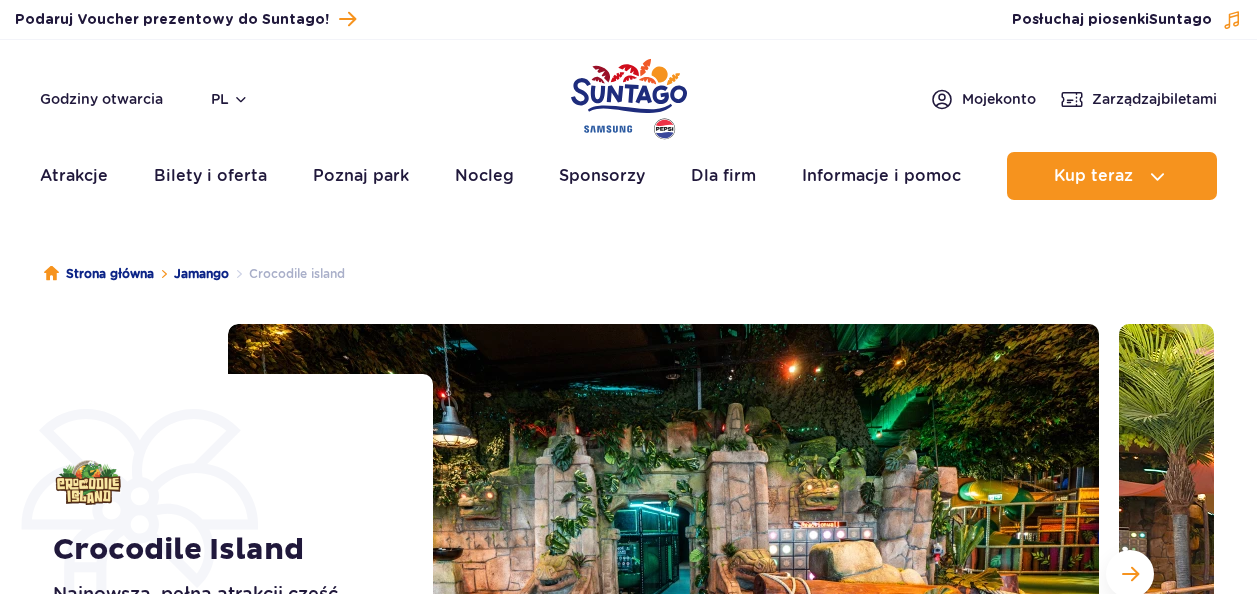 scroll, scrollTop: 0, scrollLeft: 0, axis: both 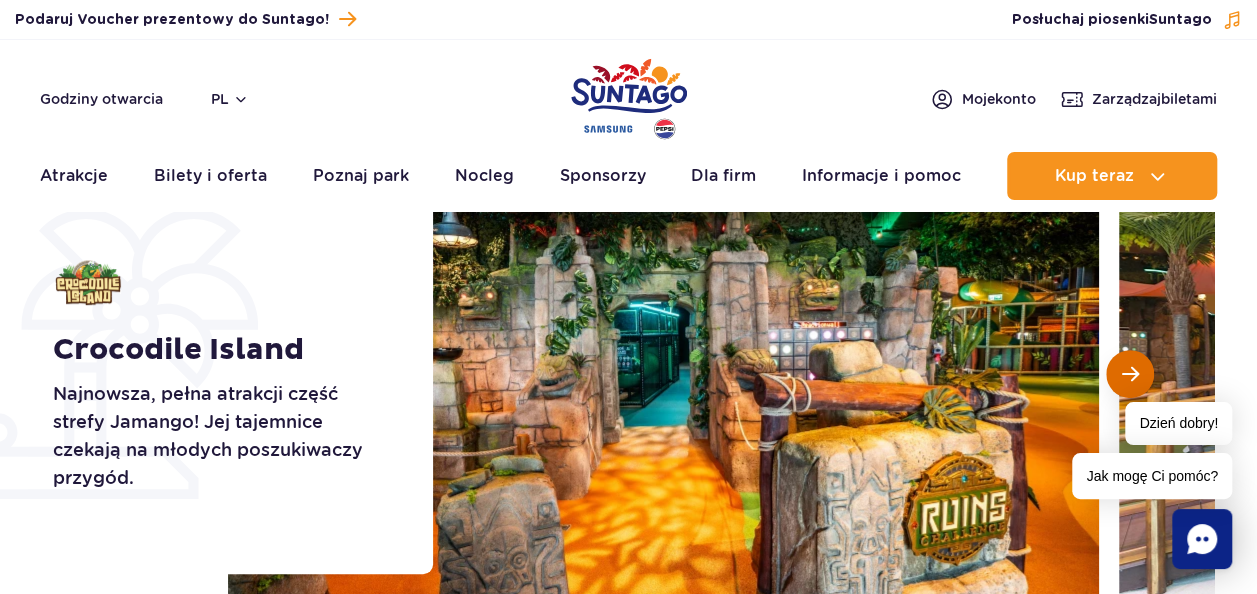 click at bounding box center [1130, 374] 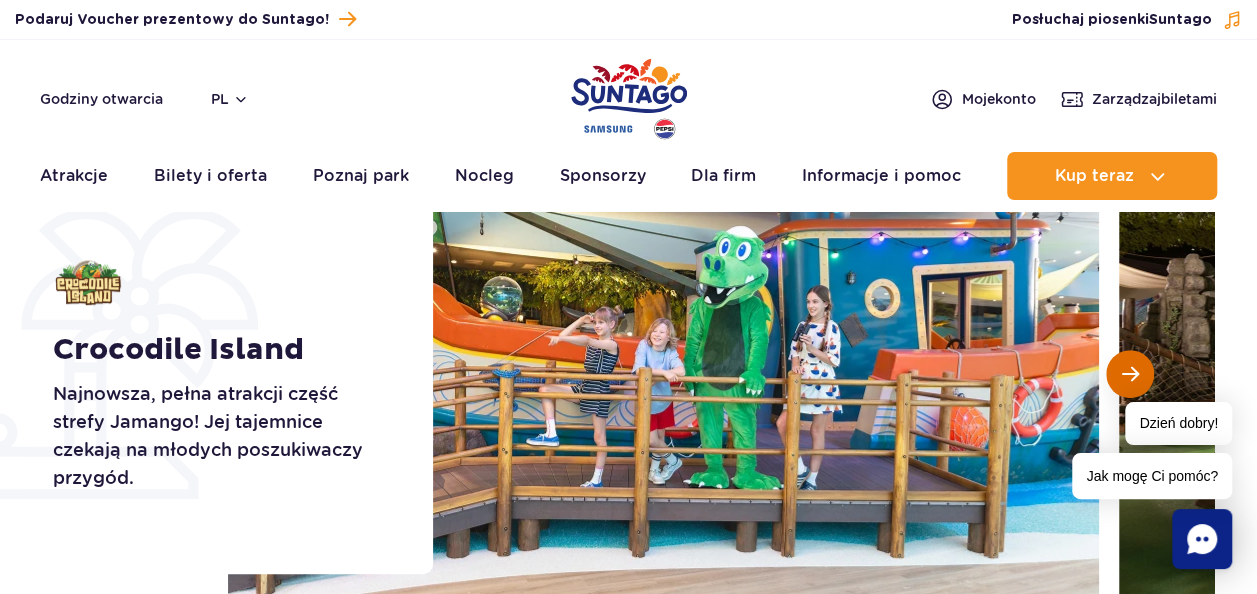 click at bounding box center [1130, 374] 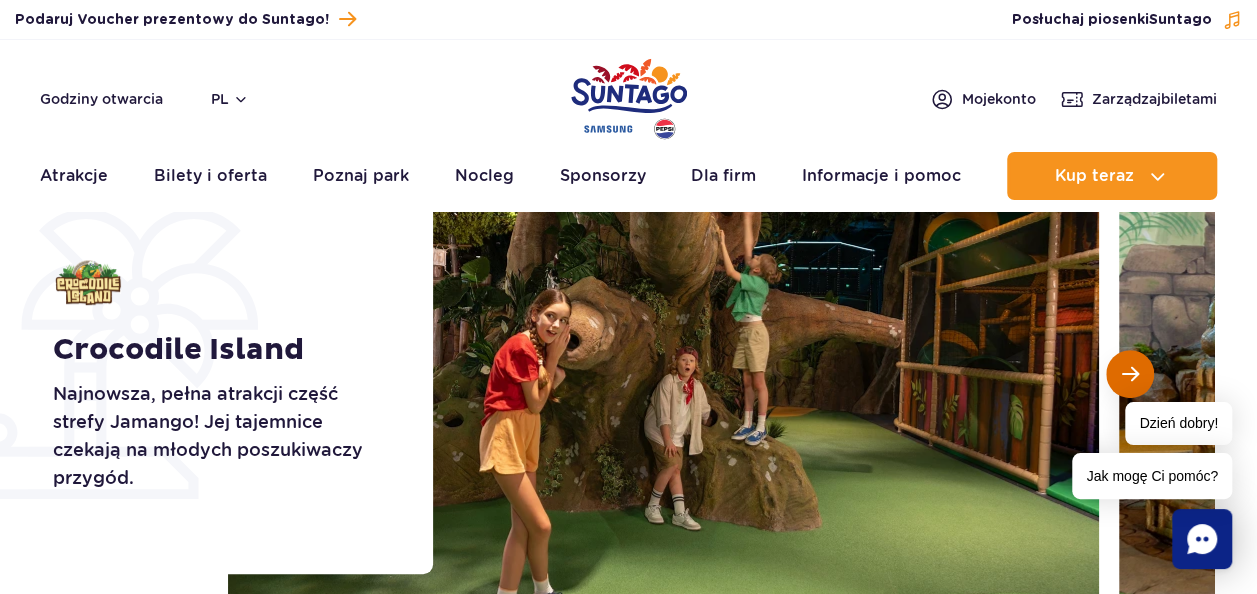 click at bounding box center (1130, 374) 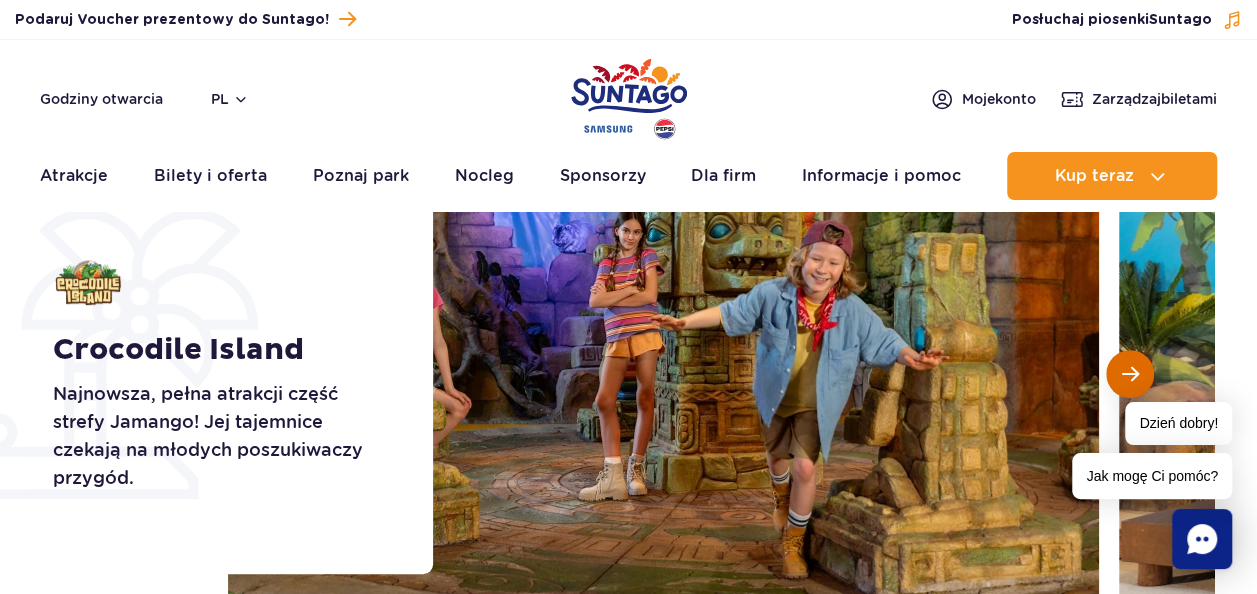 click at bounding box center [1130, 374] 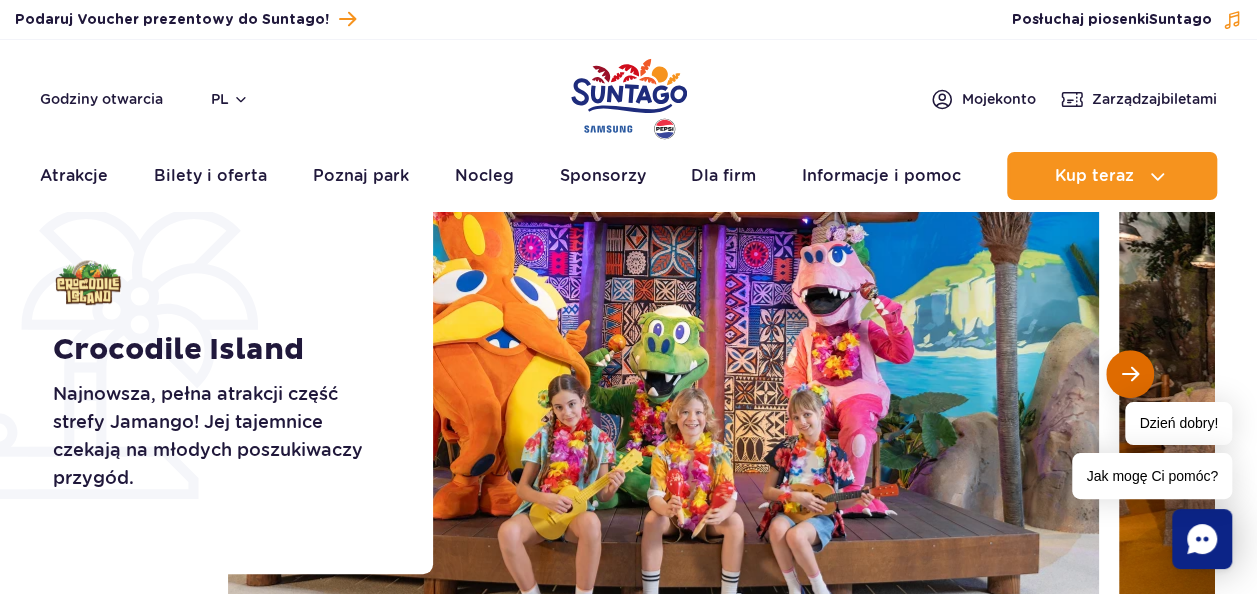 click at bounding box center (1130, 374) 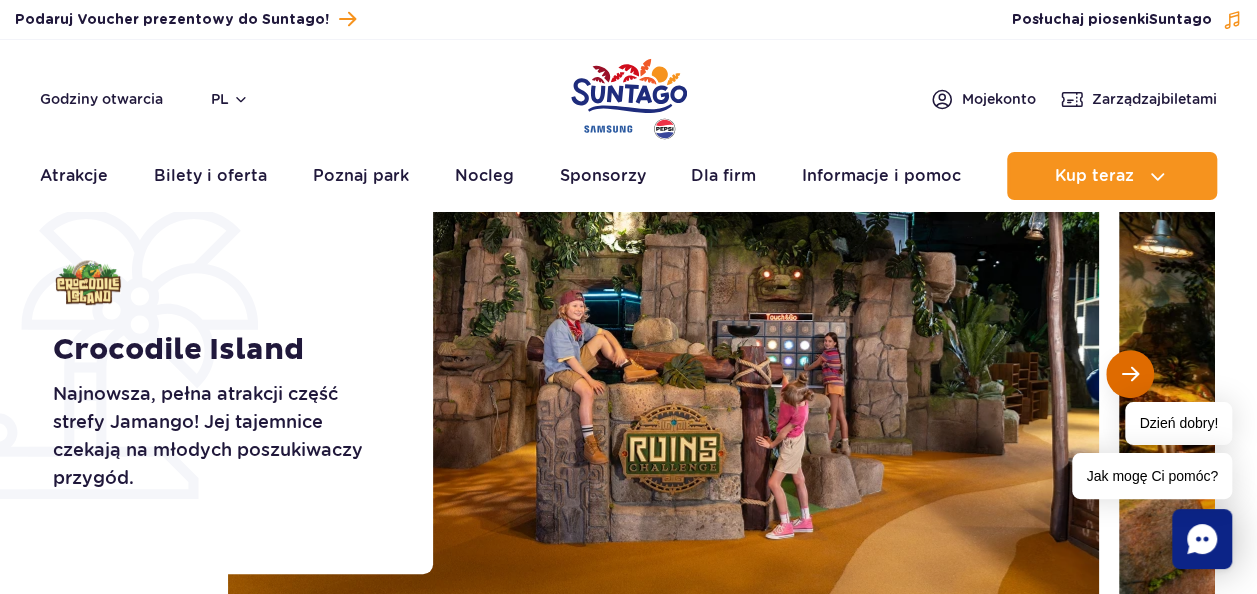 click at bounding box center (1130, 374) 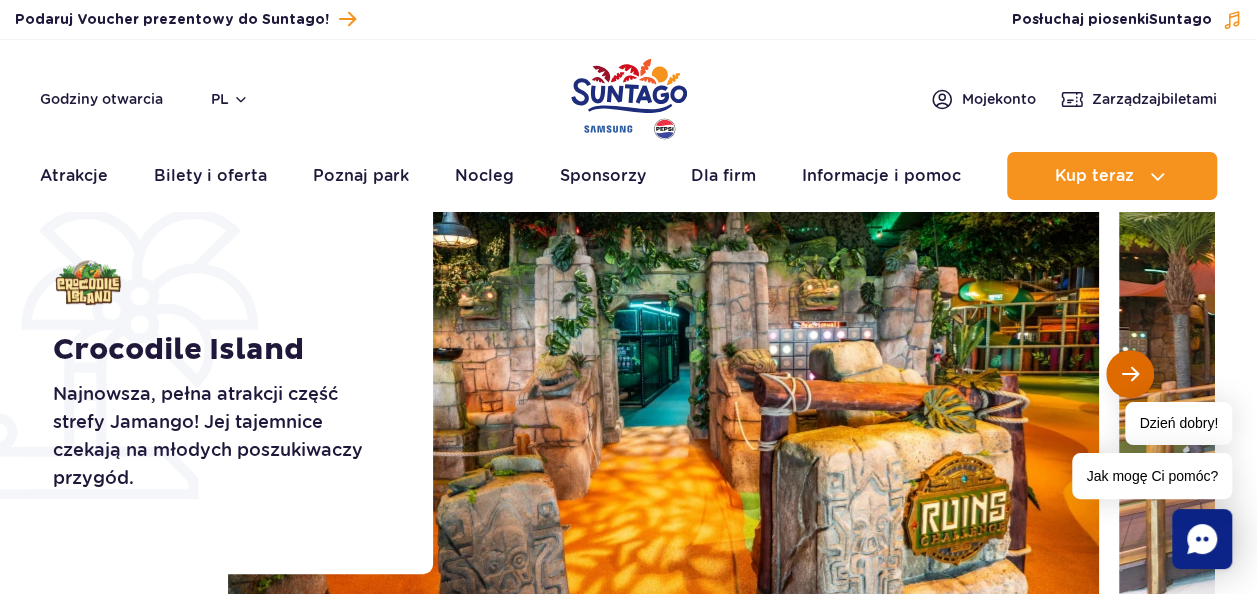 click at bounding box center (1130, 374) 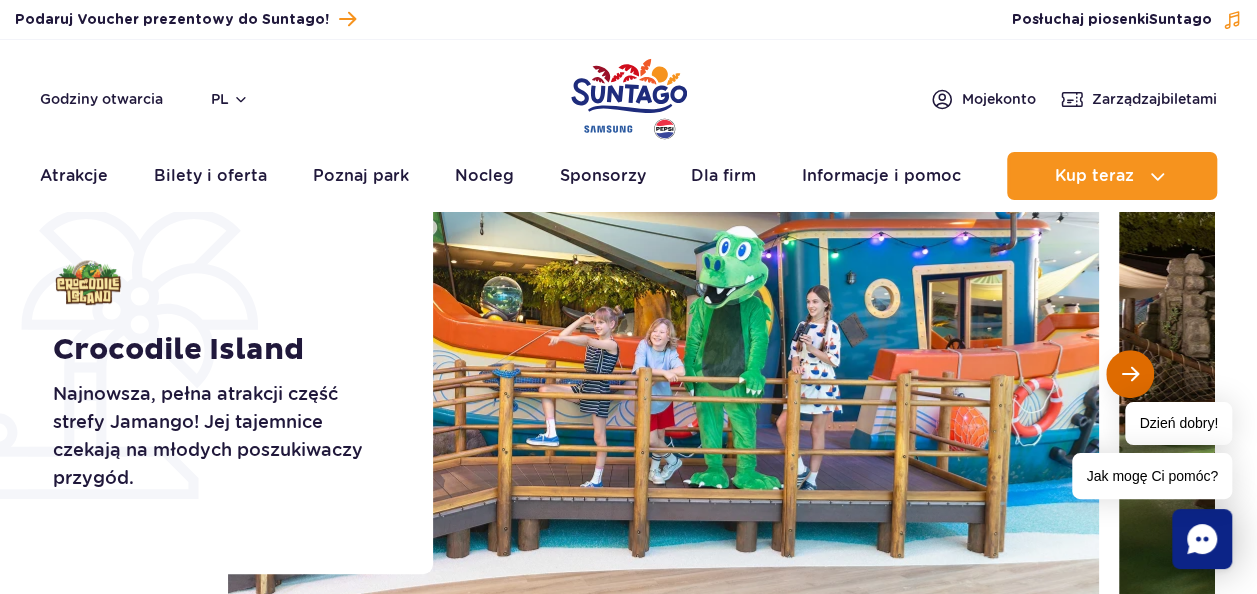 click at bounding box center (1130, 374) 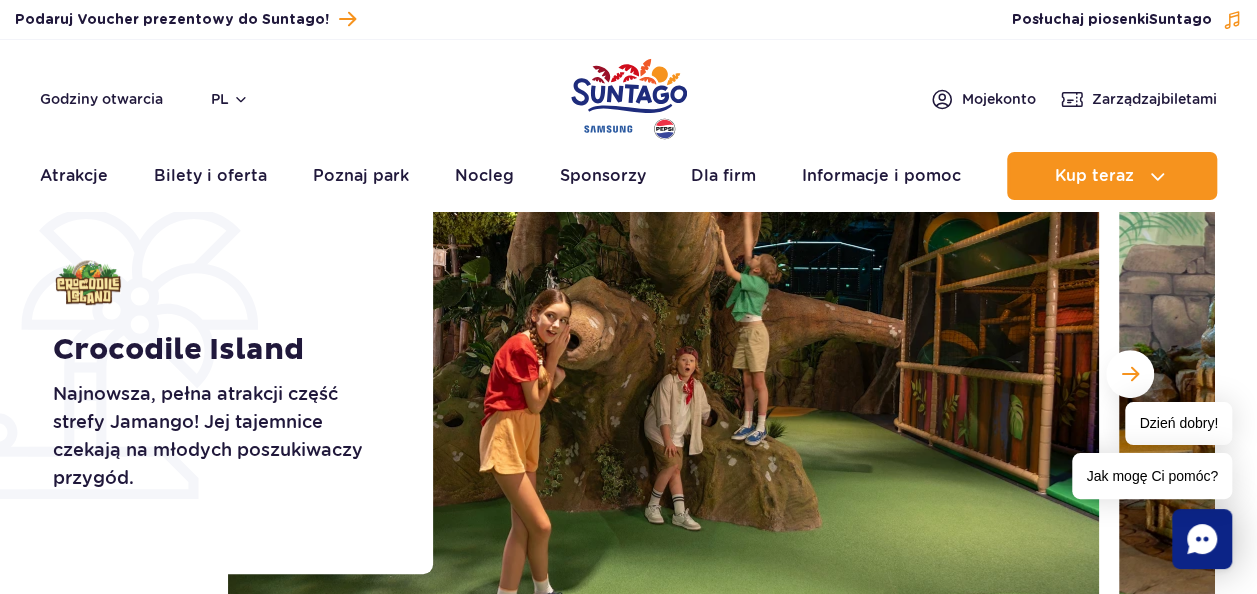 scroll, scrollTop: 100, scrollLeft: 0, axis: vertical 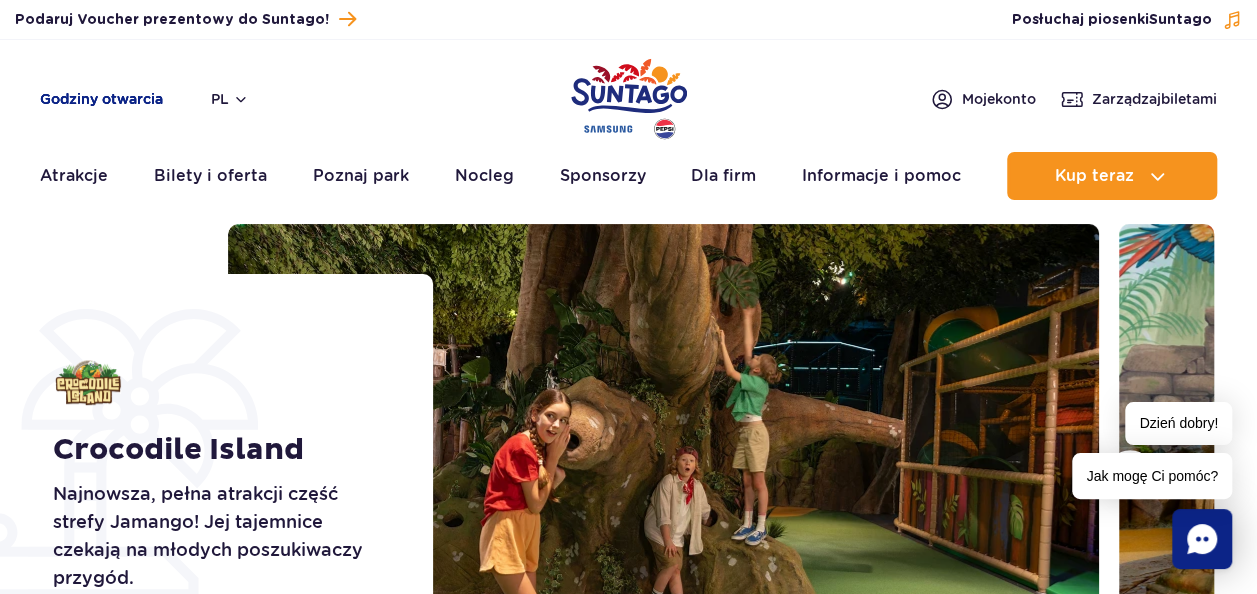 click on "Godziny otwarcia" at bounding box center [101, 99] 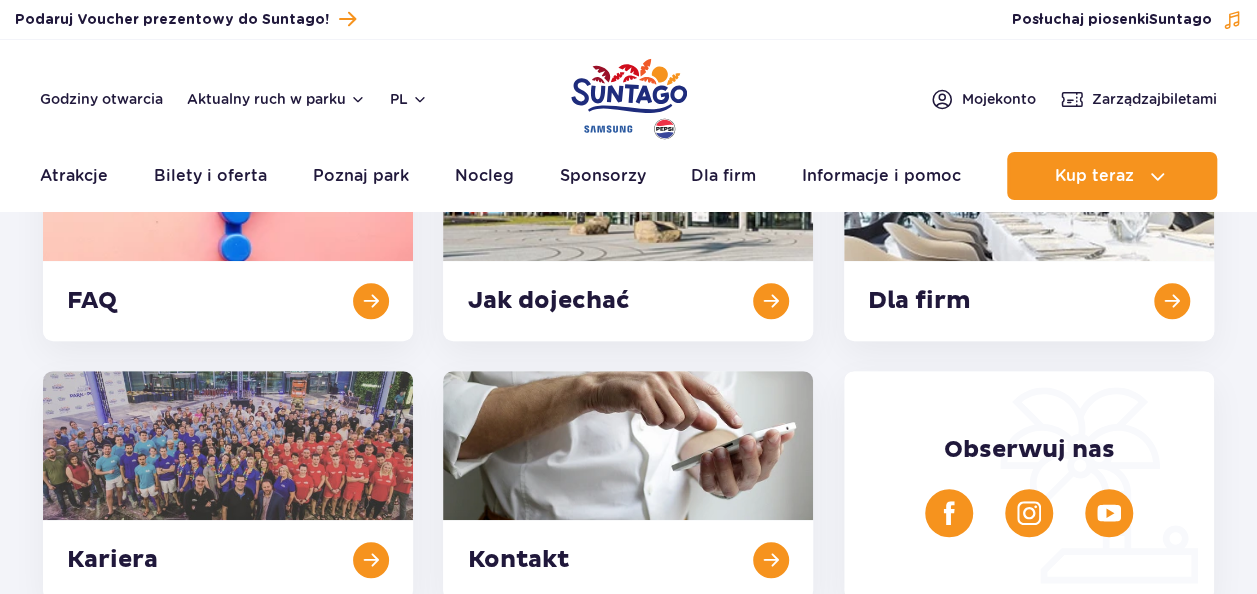 scroll, scrollTop: 826, scrollLeft: 0, axis: vertical 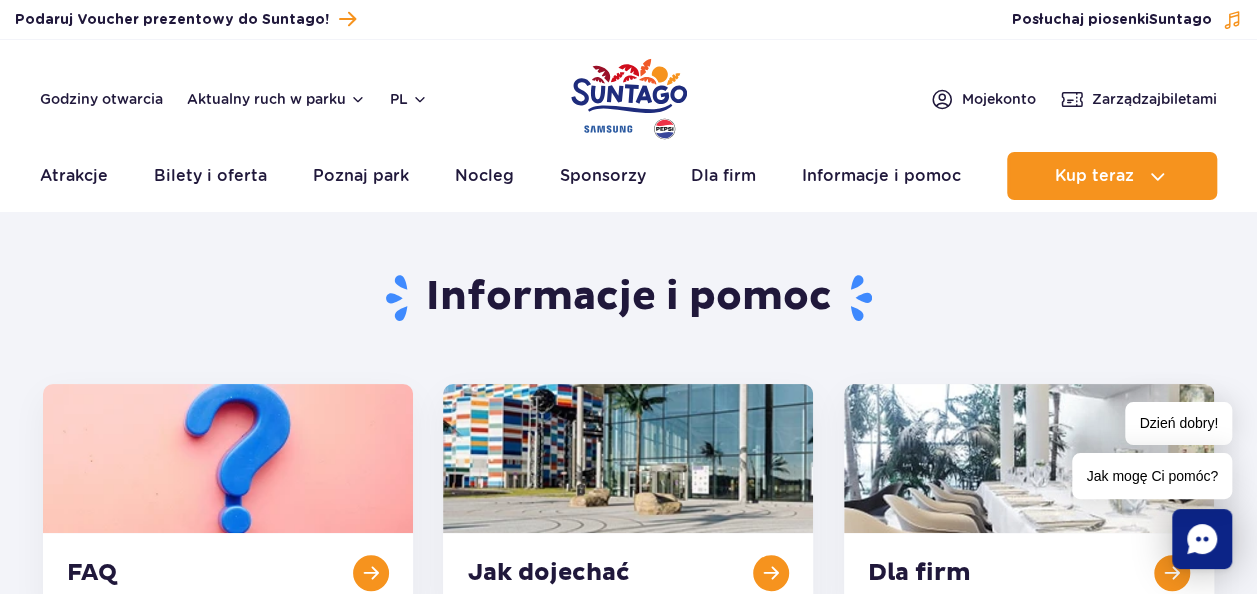 click at bounding box center (629, 99) 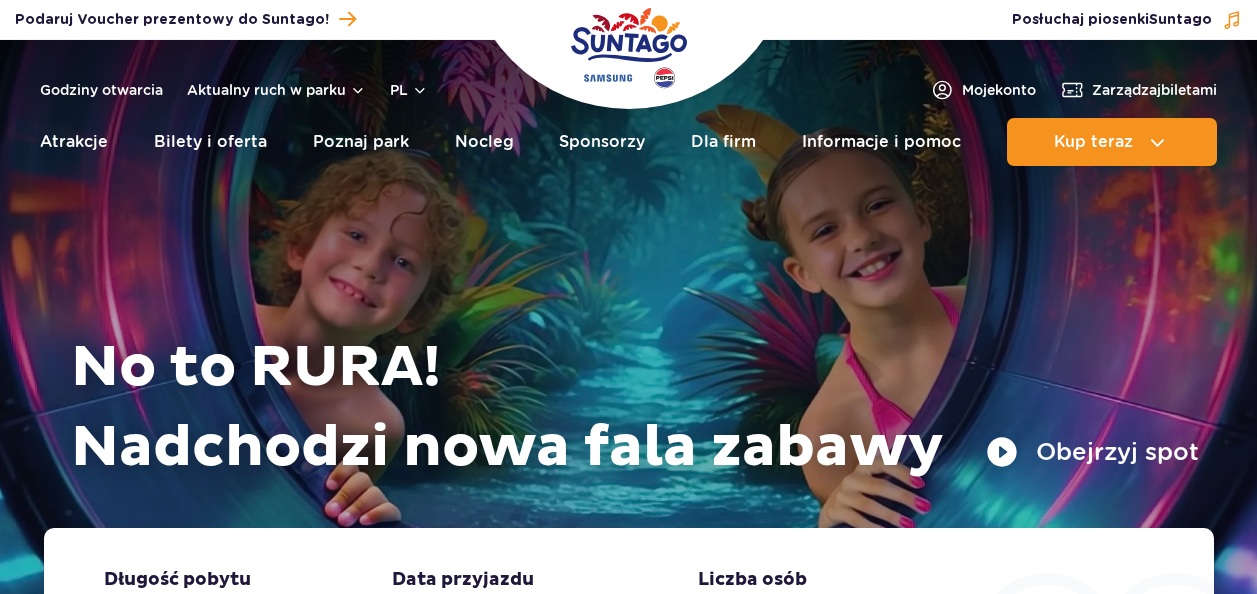 scroll, scrollTop: 0, scrollLeft: 0, axis: both 